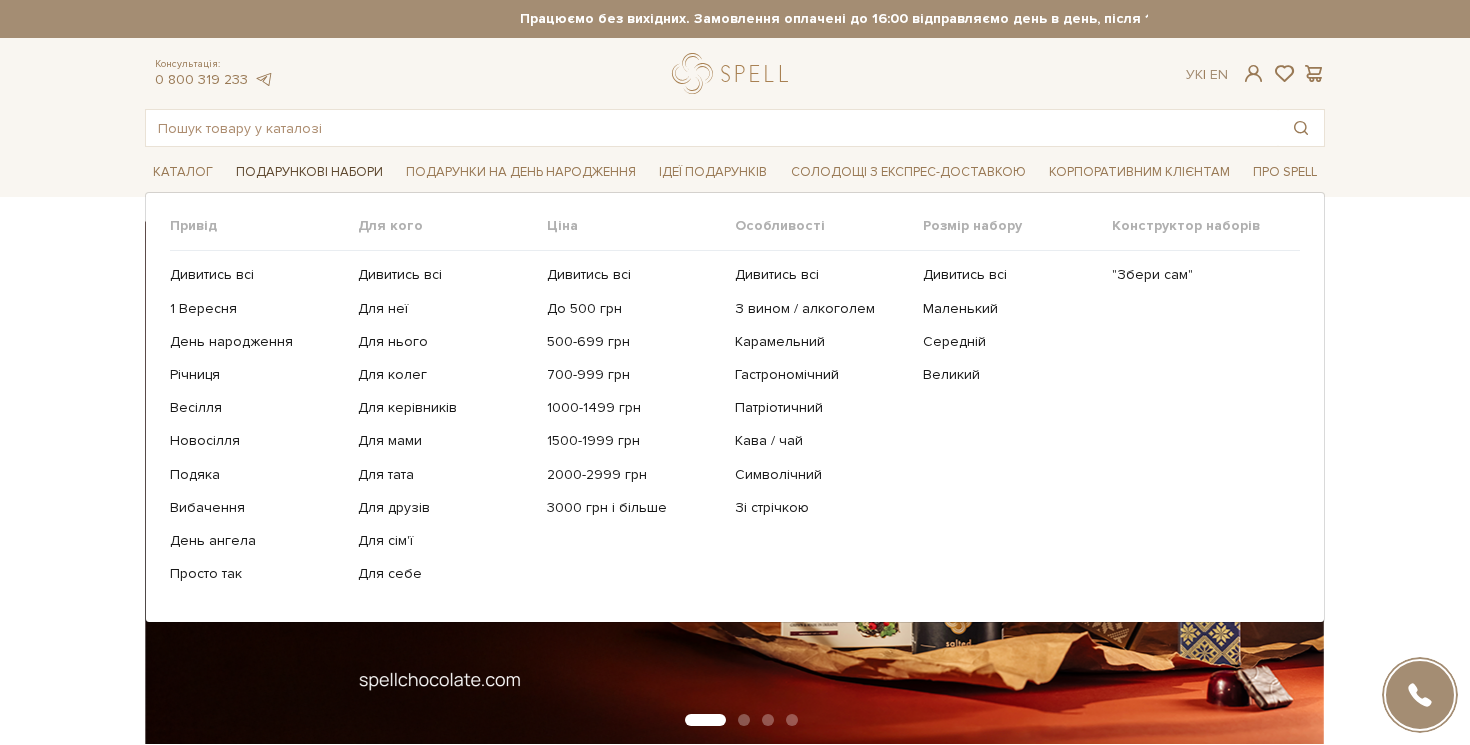 scroll, scrollTop: 0, scrollLeft: 0, axis: both 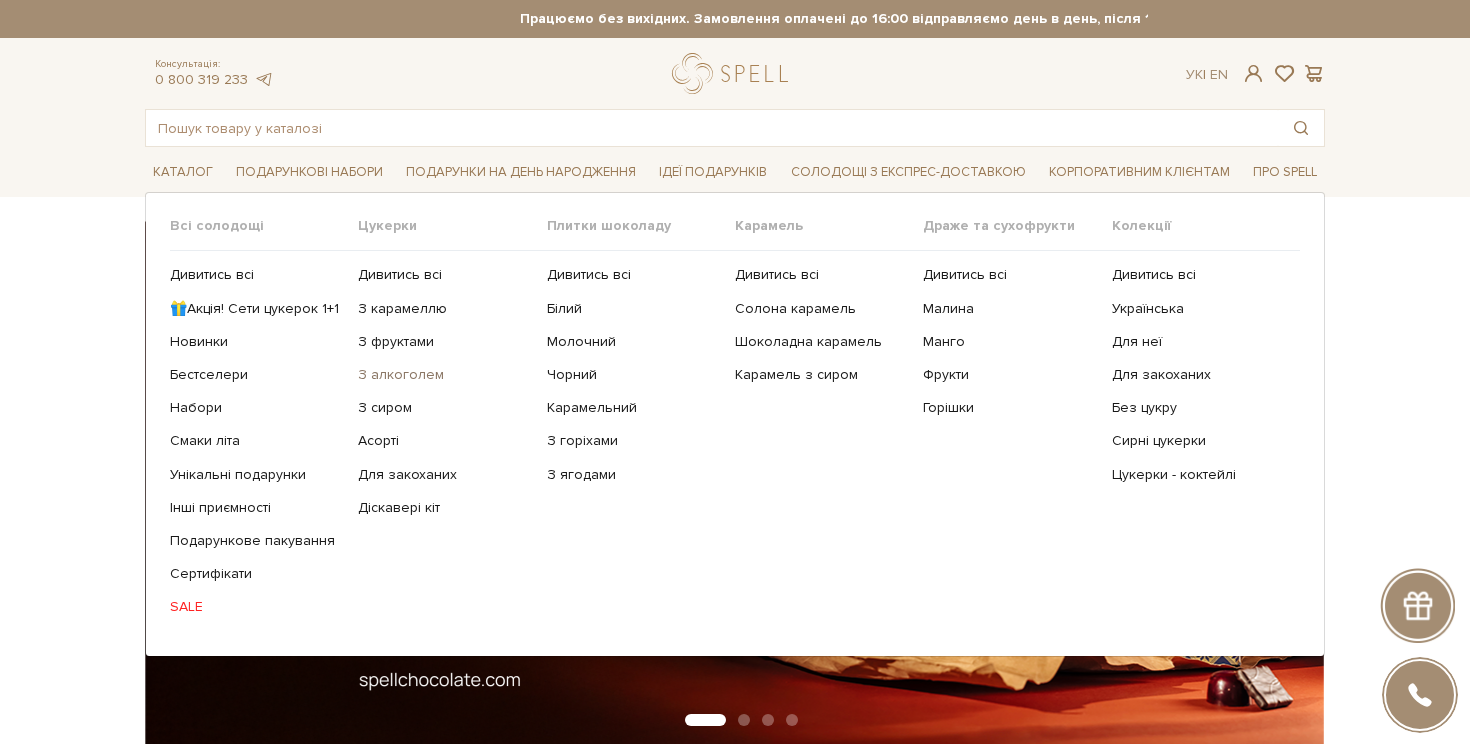 click on "З алкоголем" at bounding box center [444, 375] 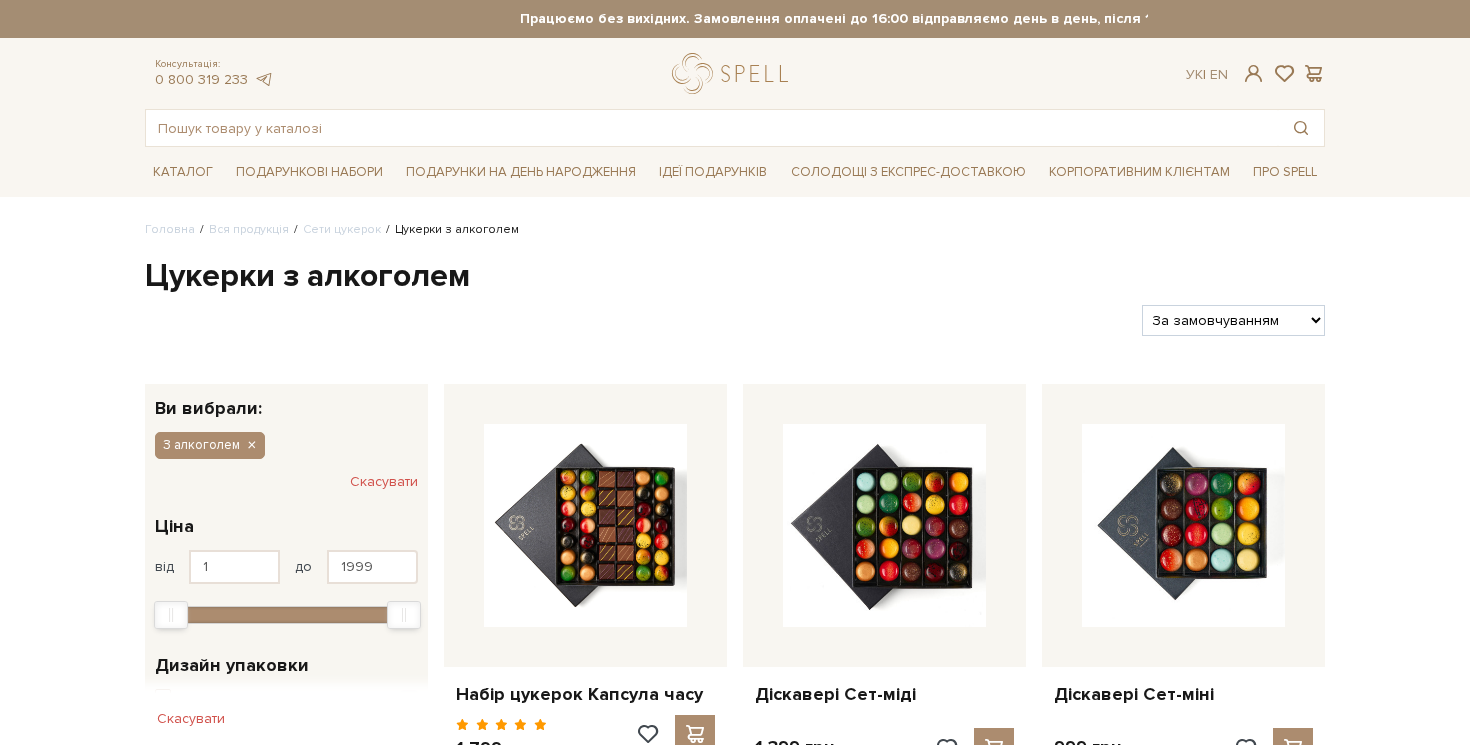 scroll, scrollTop: 0, scrollLeft: 0, axis: both 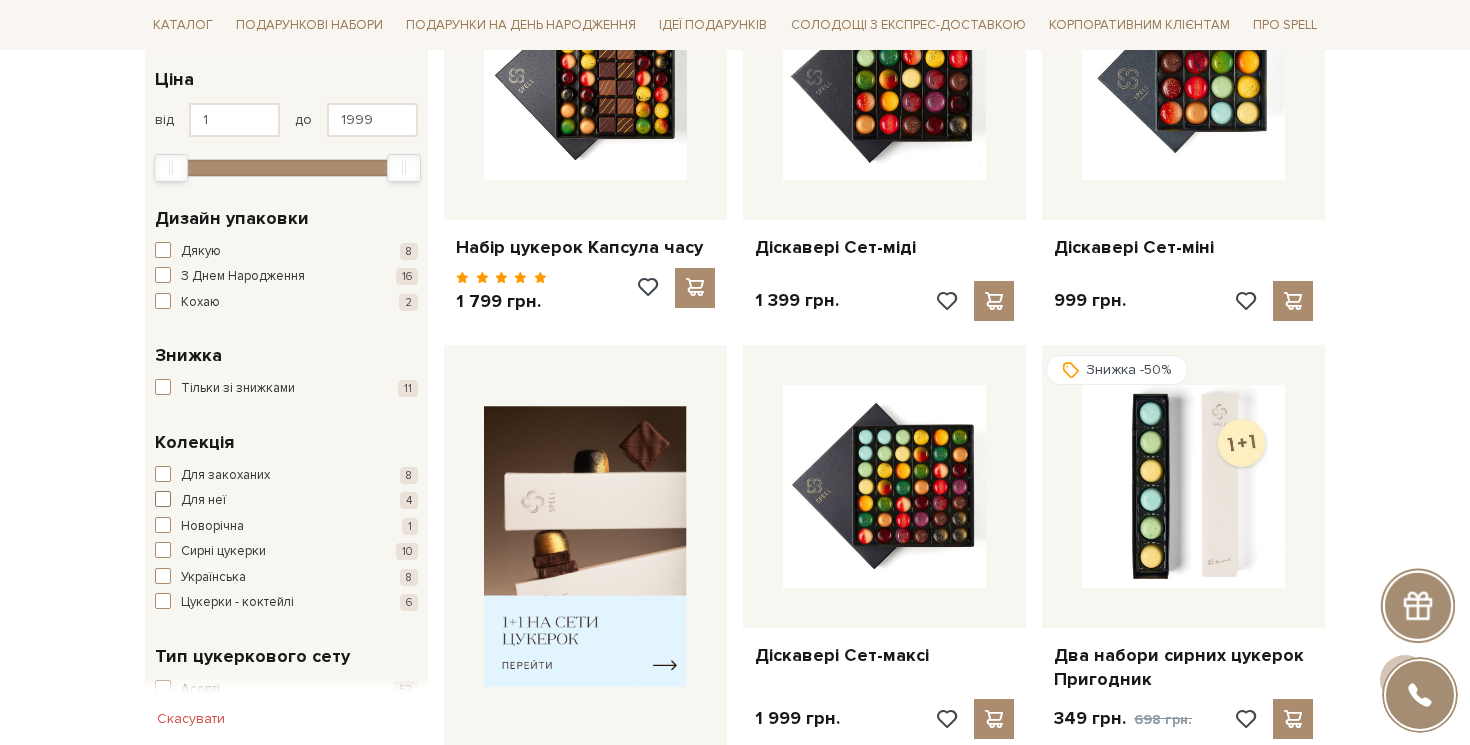 click on "Для неї" at bounding box center [203, 501] 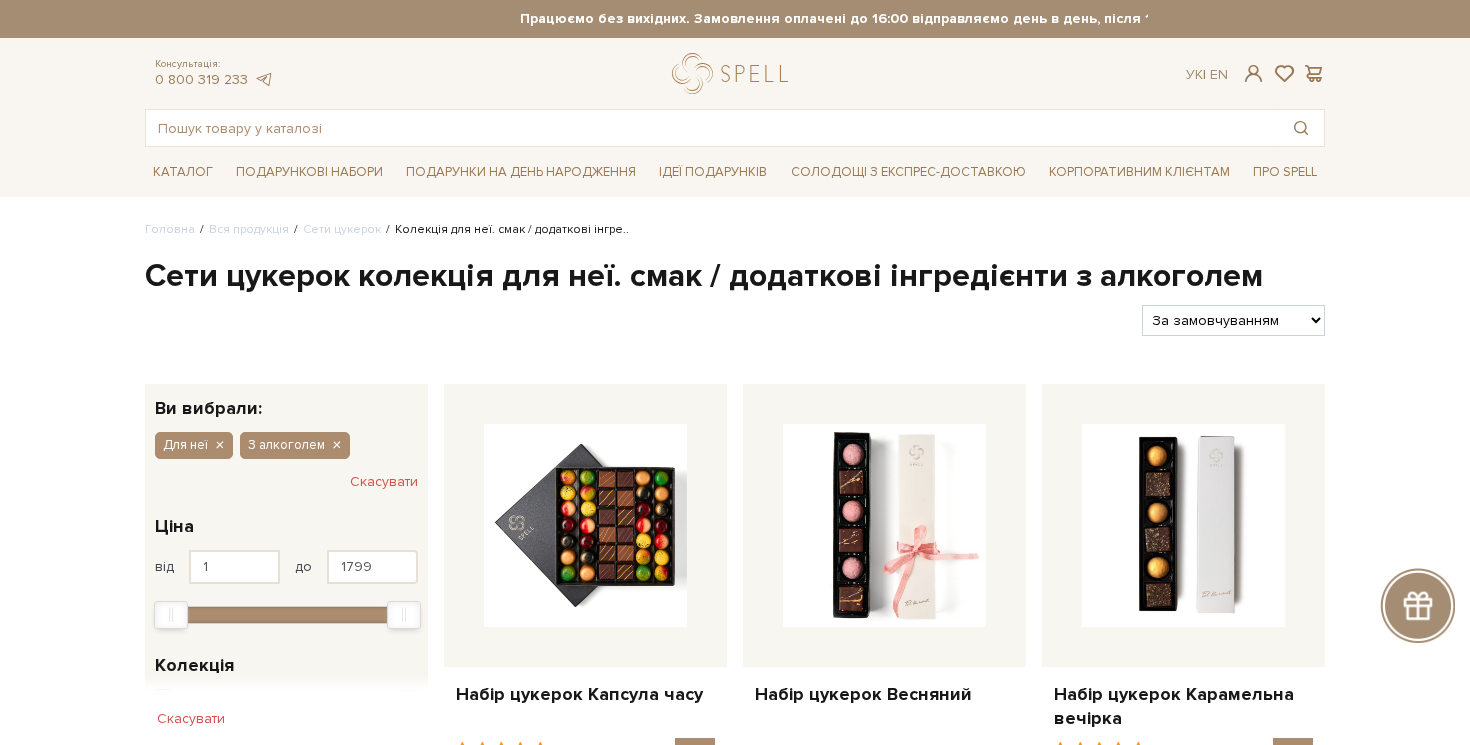 scroll, scrollTop: 0, scrollLeft: 0, axis: both 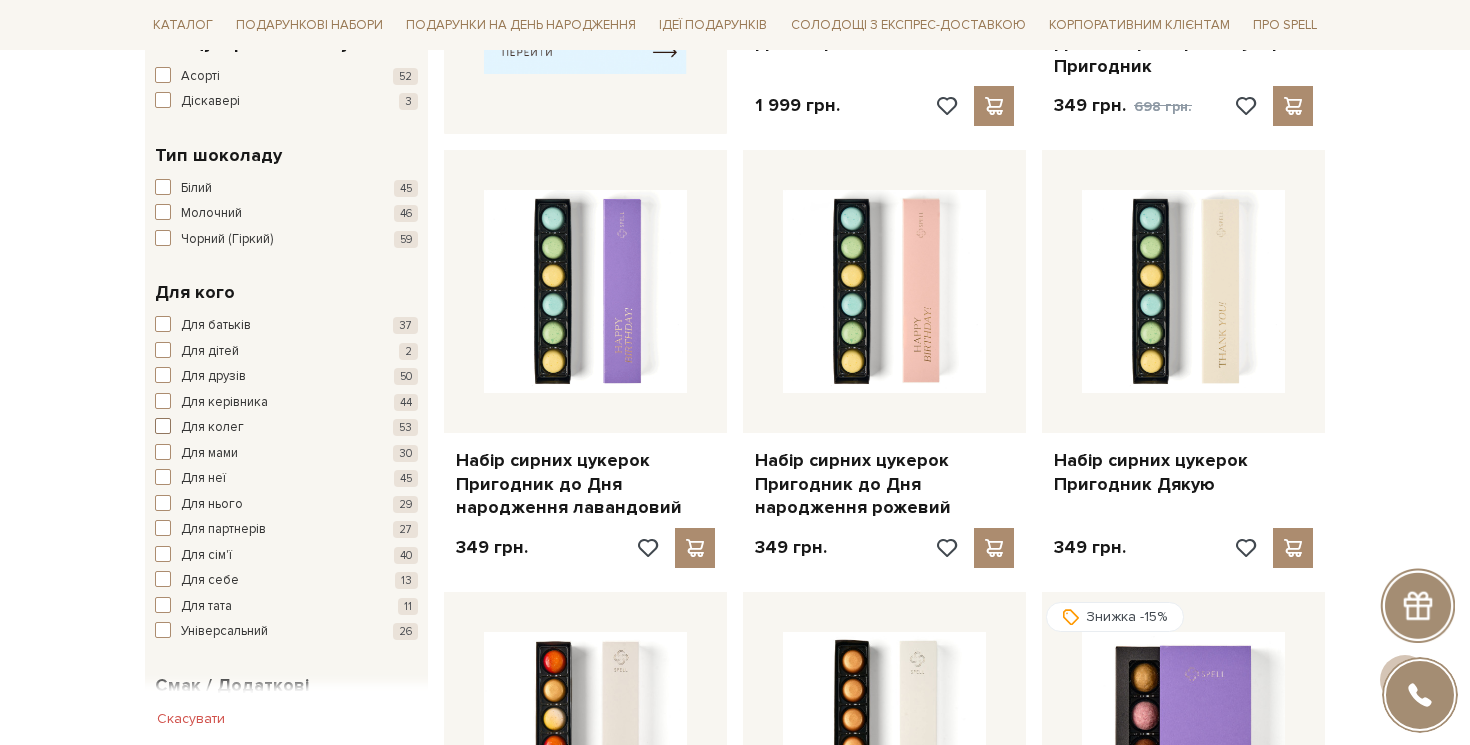 click on "Для колег" at bounding box center (212, 428) 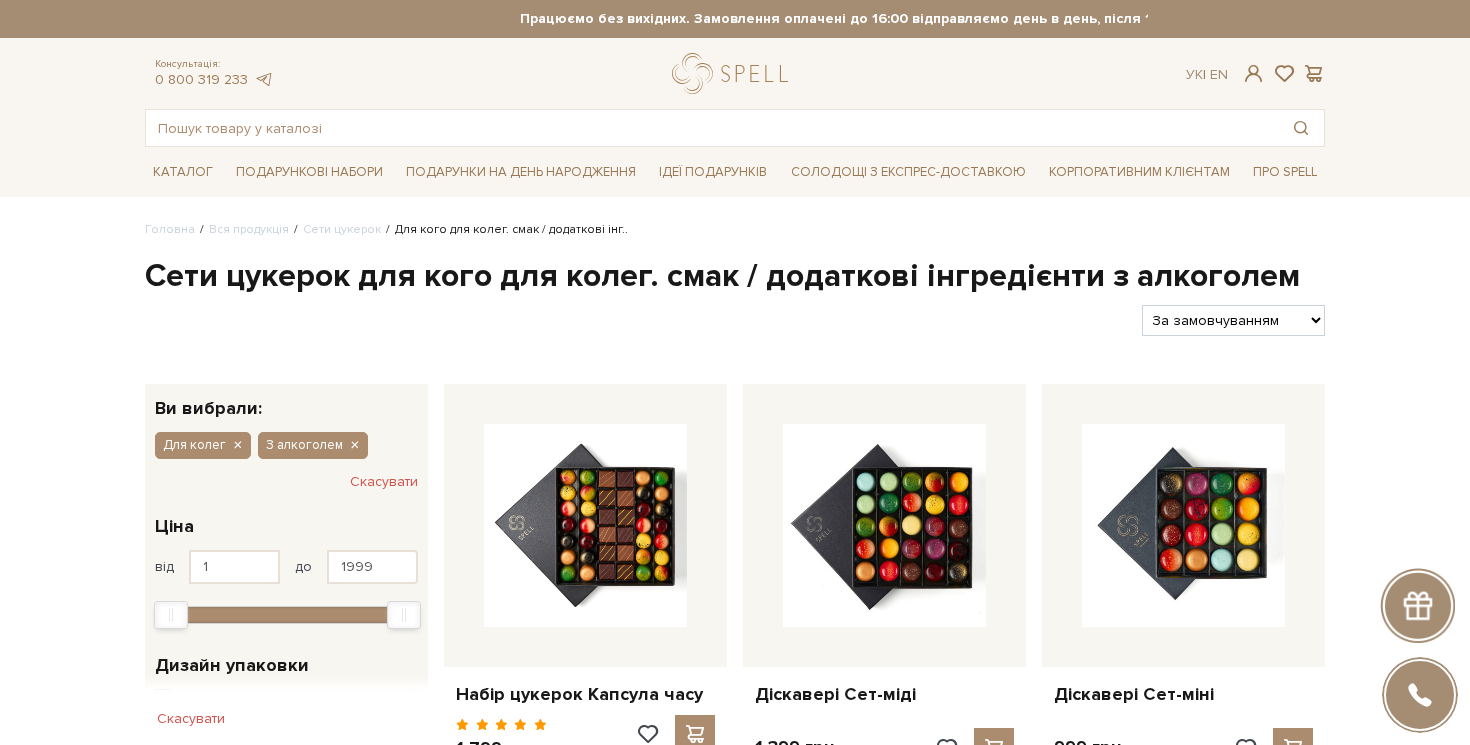 scroll, scrollTop: 0, scrollLeft: 0, axis: both 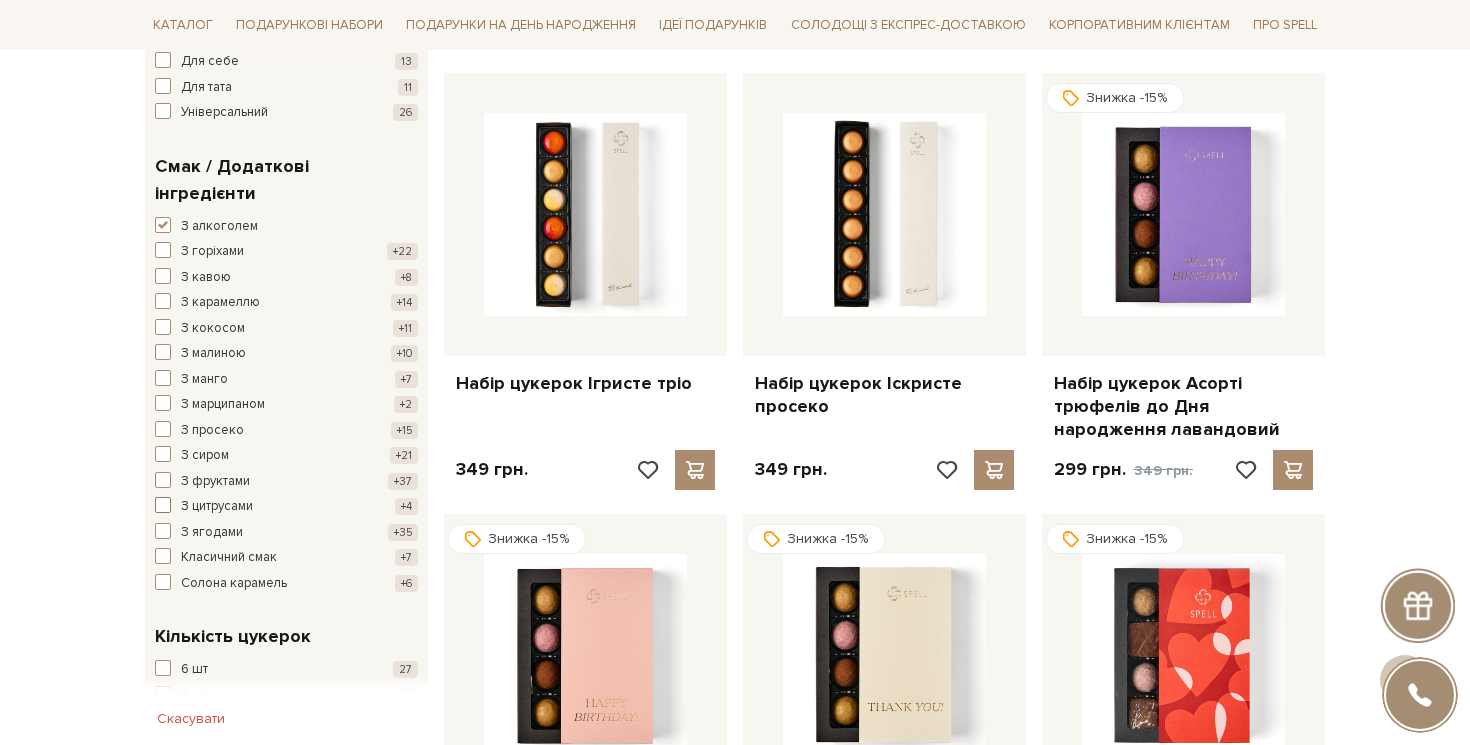 click on "З цитрусами" at bounding box center [217, 507] 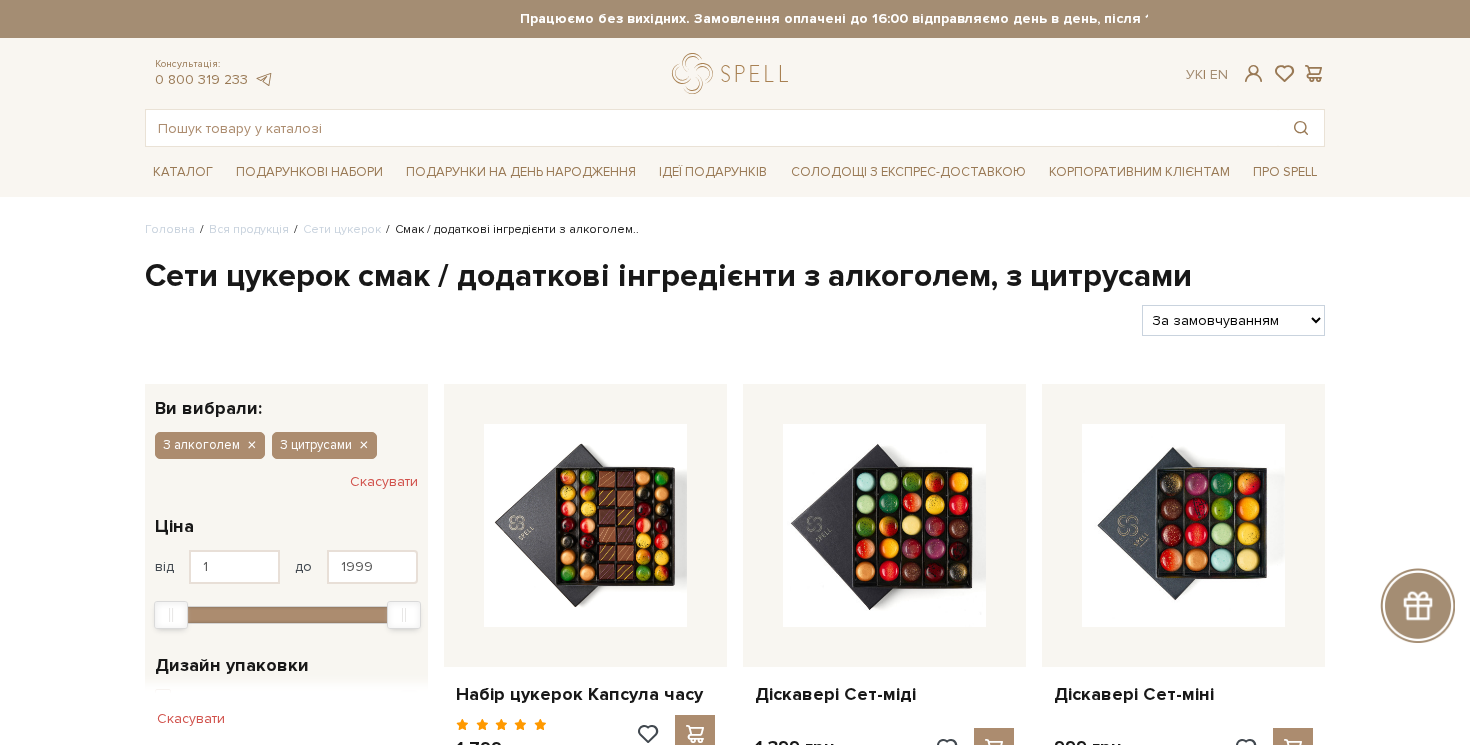 scroll, scrollTop: 0, scrollLeft: 0, axis: both 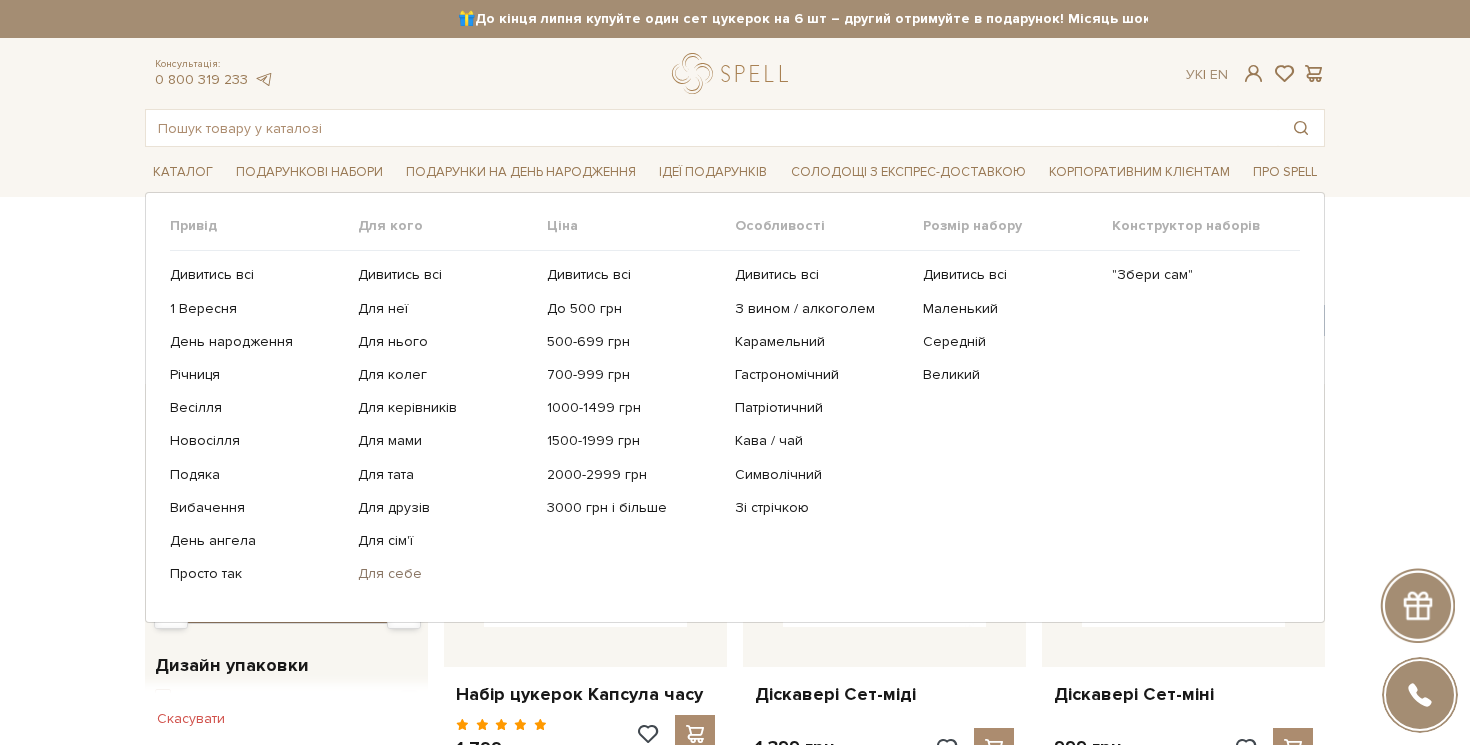 click on "Для себе" at bounding box center [444, 574] 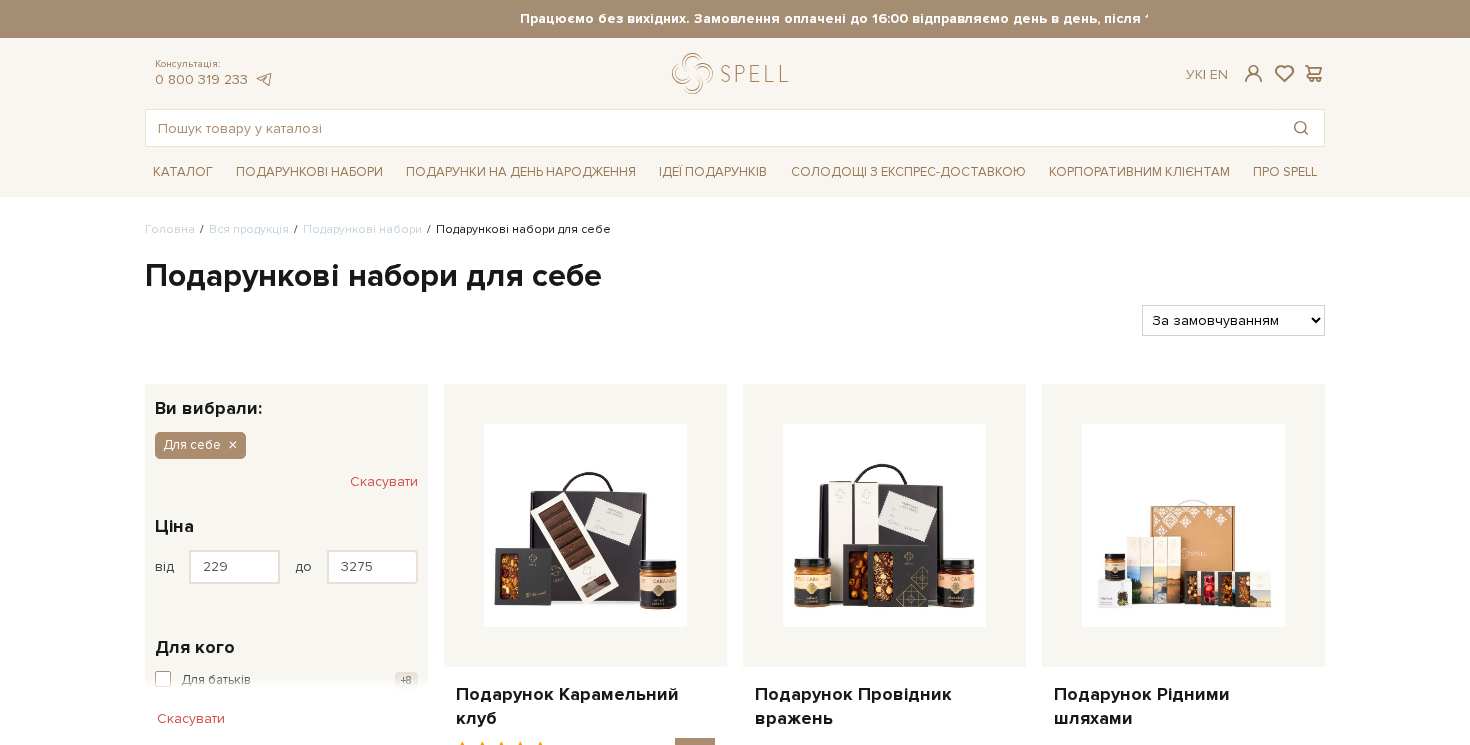 scroll, scrollTop: 0, scrollLeft: 0, axis: both 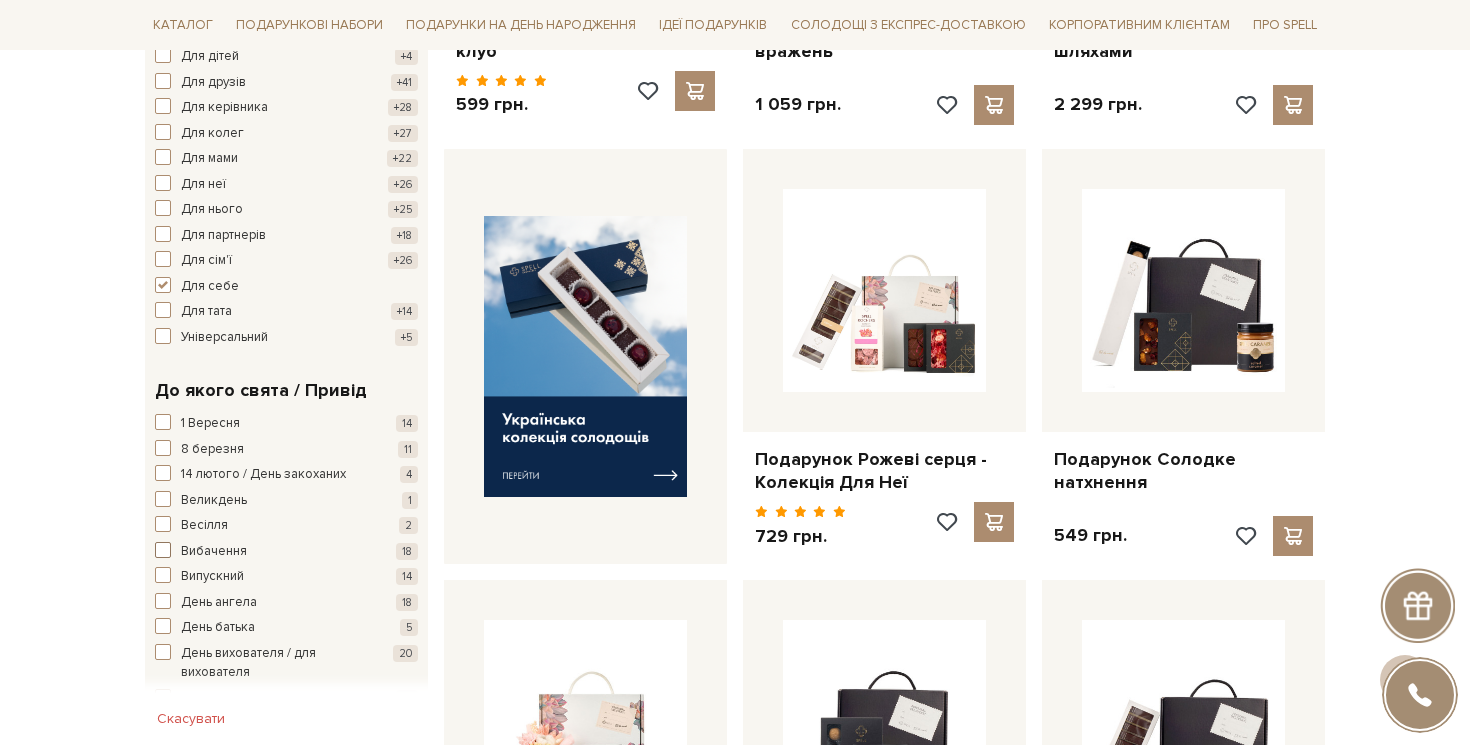 click on "Вибачення" at bounding box center [214, 552] 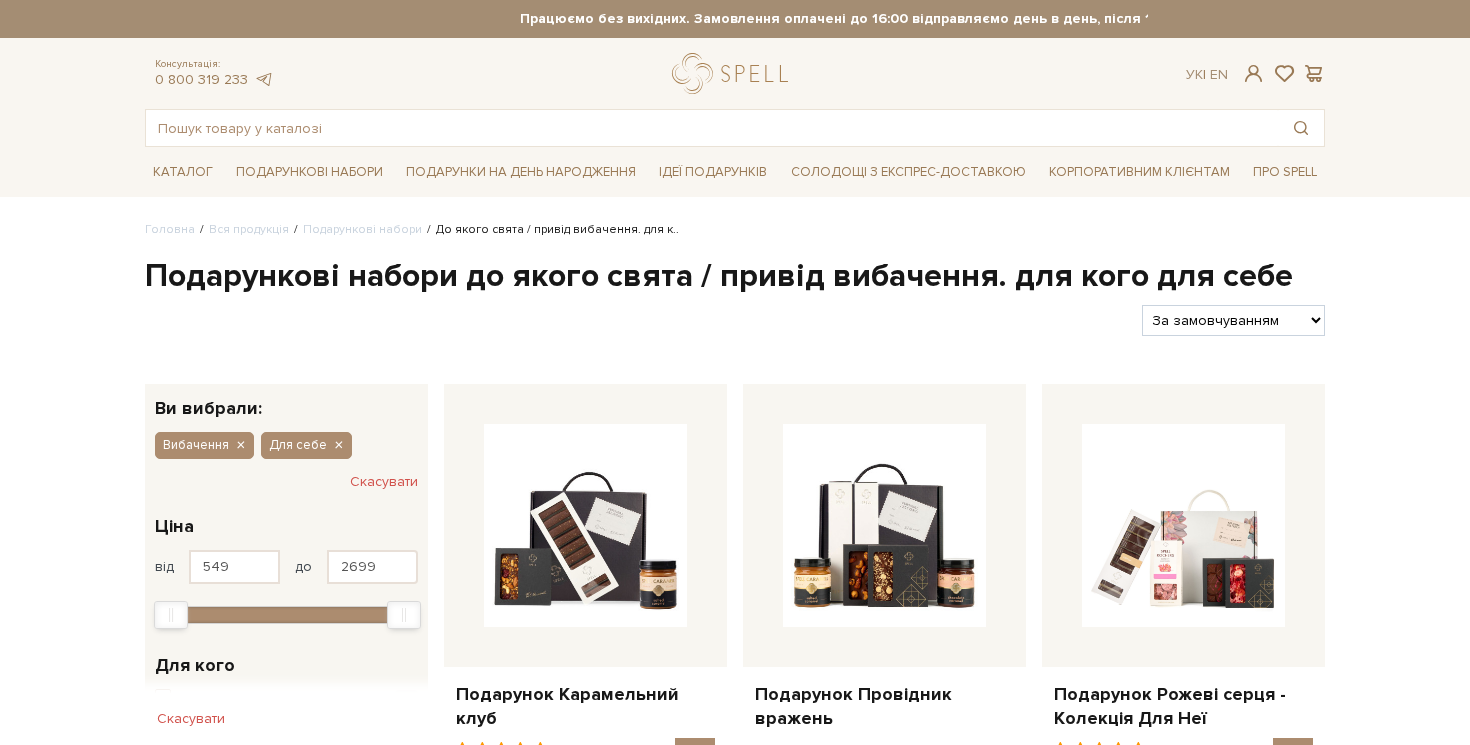 scroll, scrollTop: 0, scrollLeft: 0, axis: both 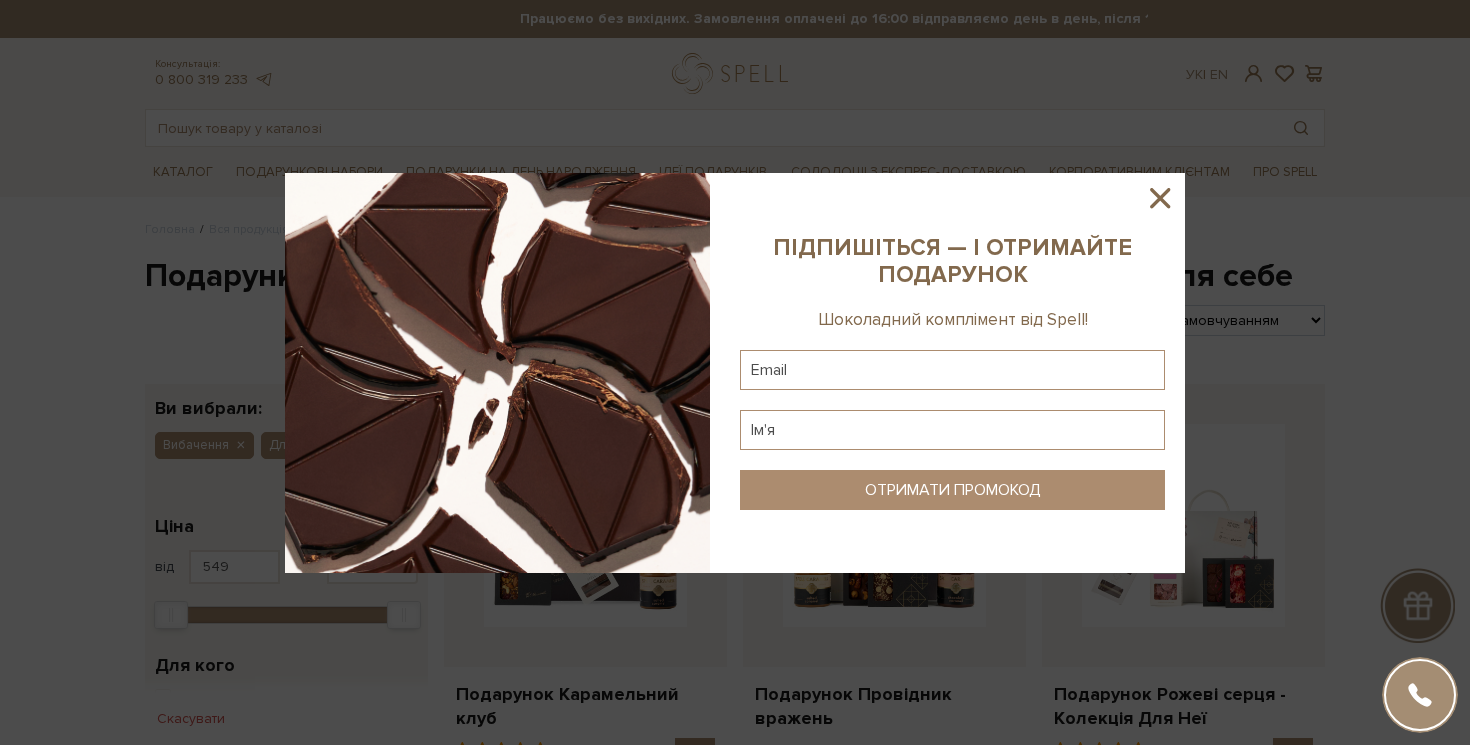 click 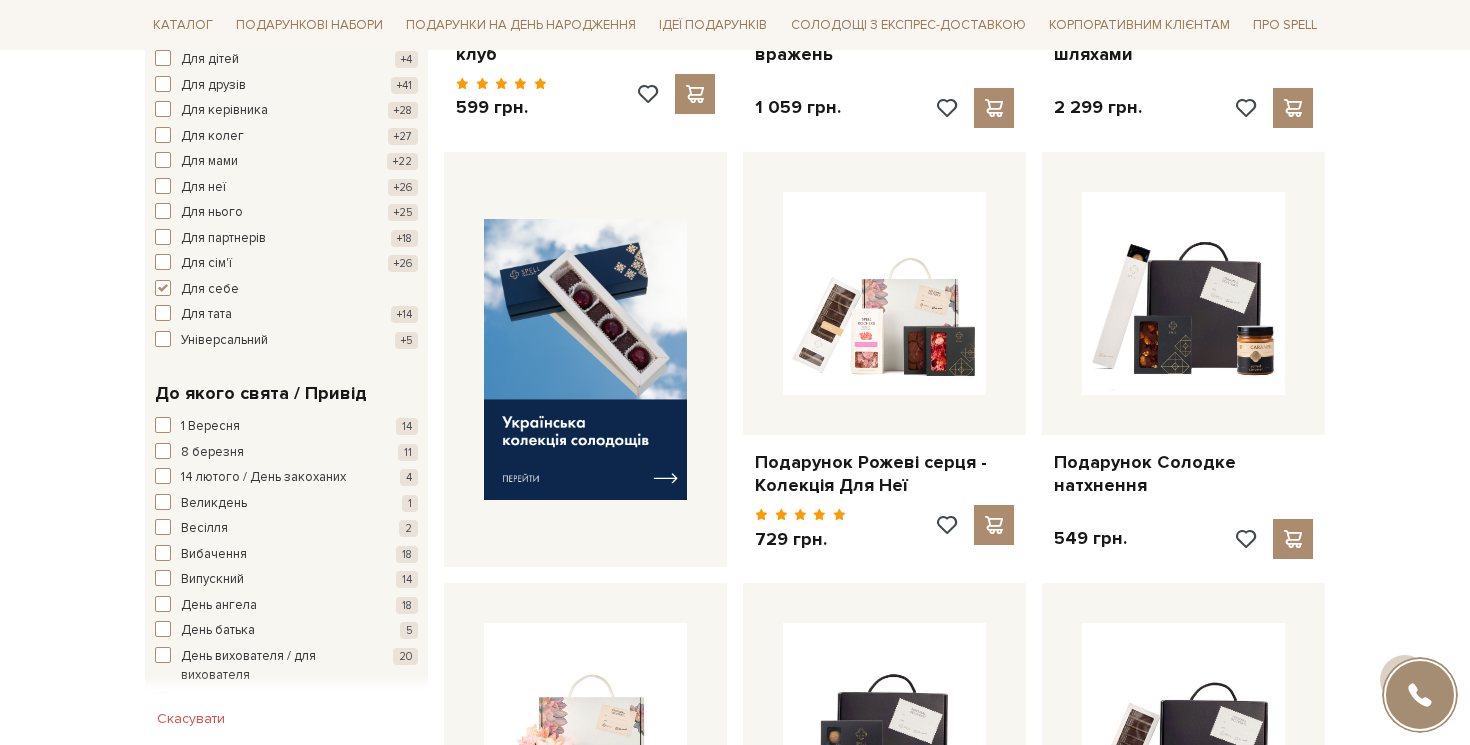 scroll, scrollTop: 0, scrollLeft: 0, axis: both 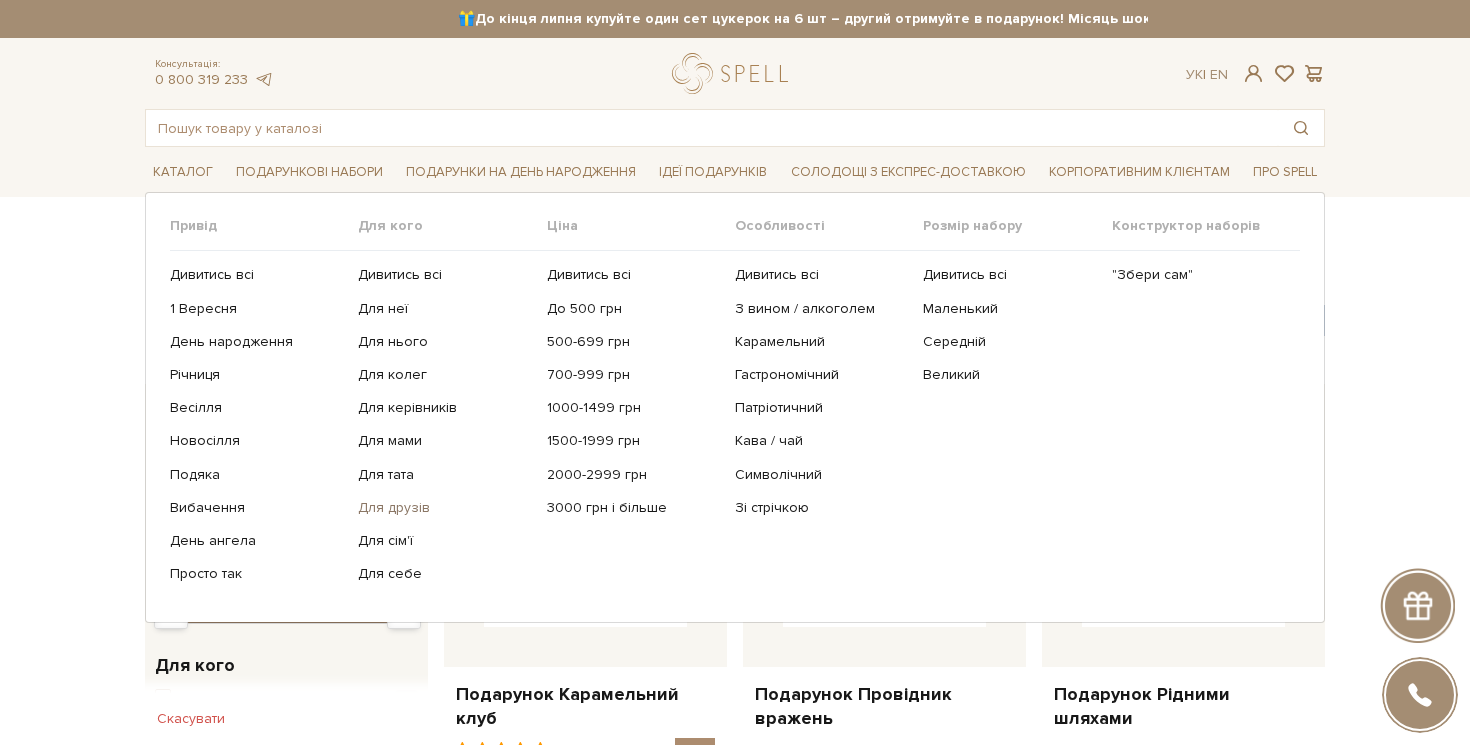 click on "Для друзів" at bounding box center [444, 508] 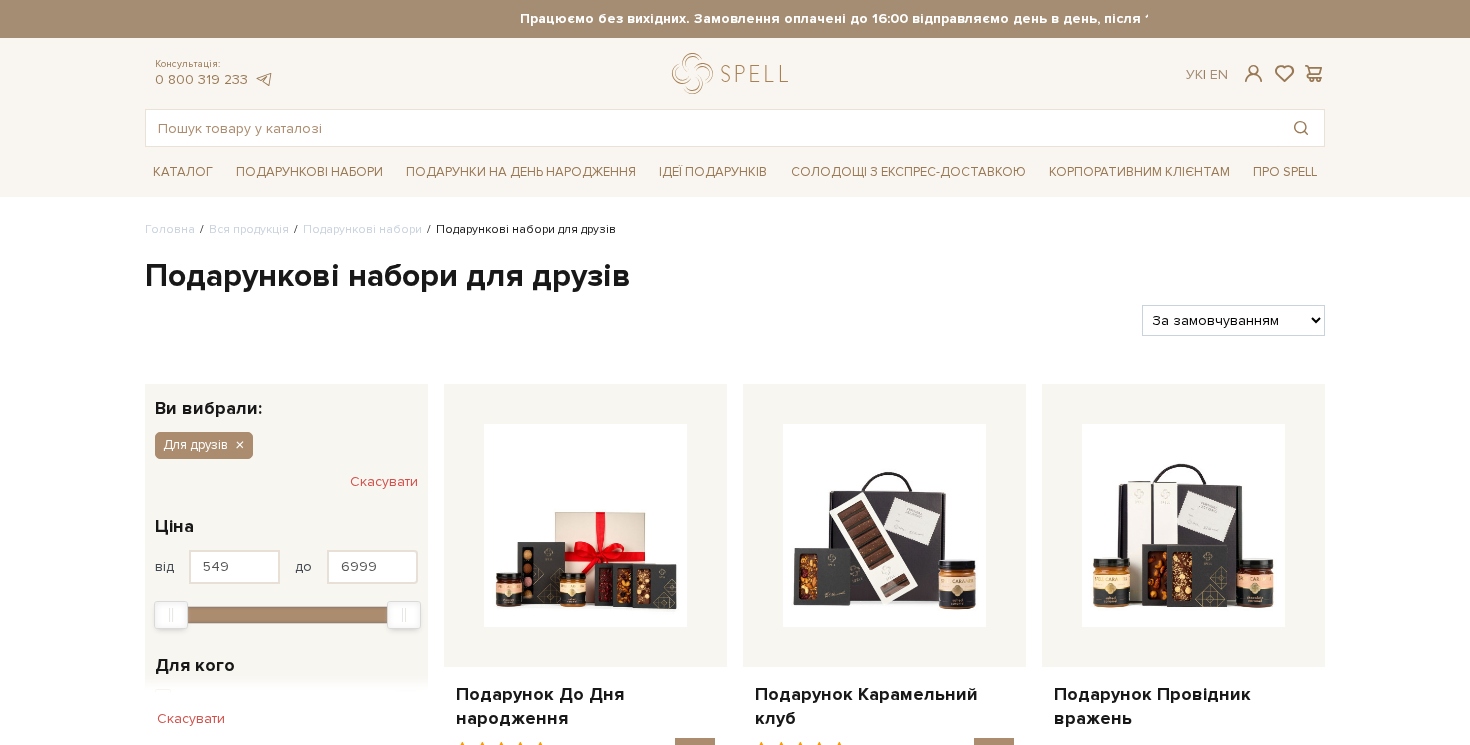 scroll, scrollTop: 0, scrollLeft: 0, axis: both 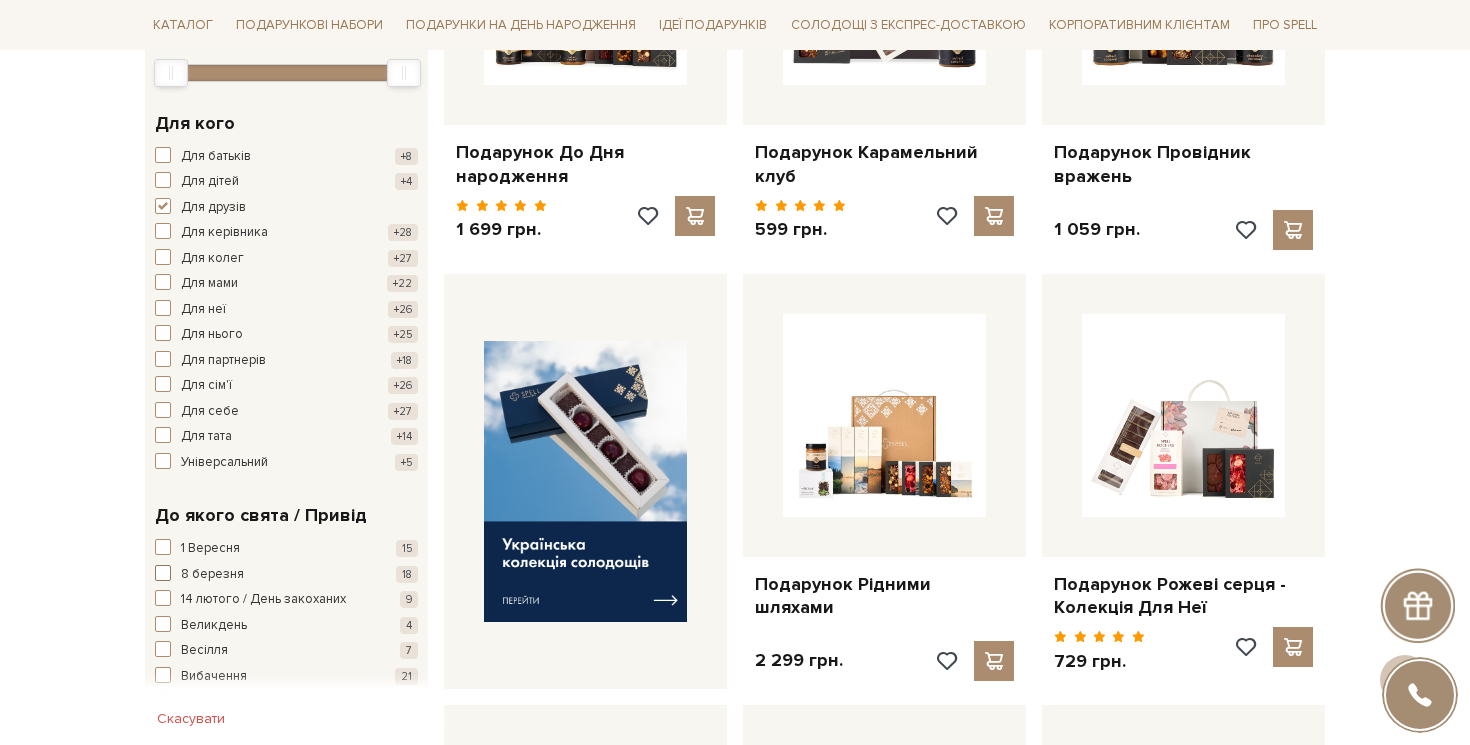 click on "8 березня" at bounding box center (212, 575) 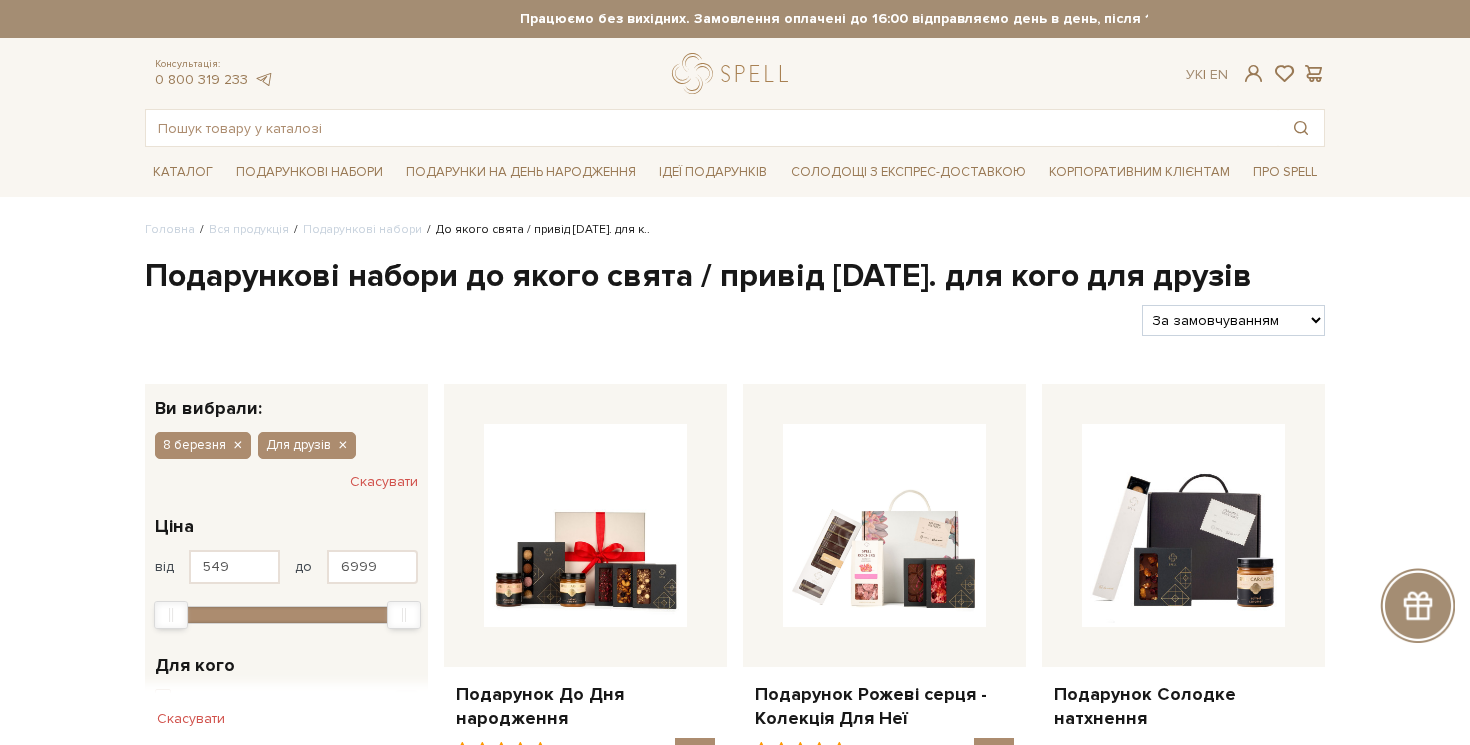scroll, scrollTop: 0, scrollLeft: 0, axis: both 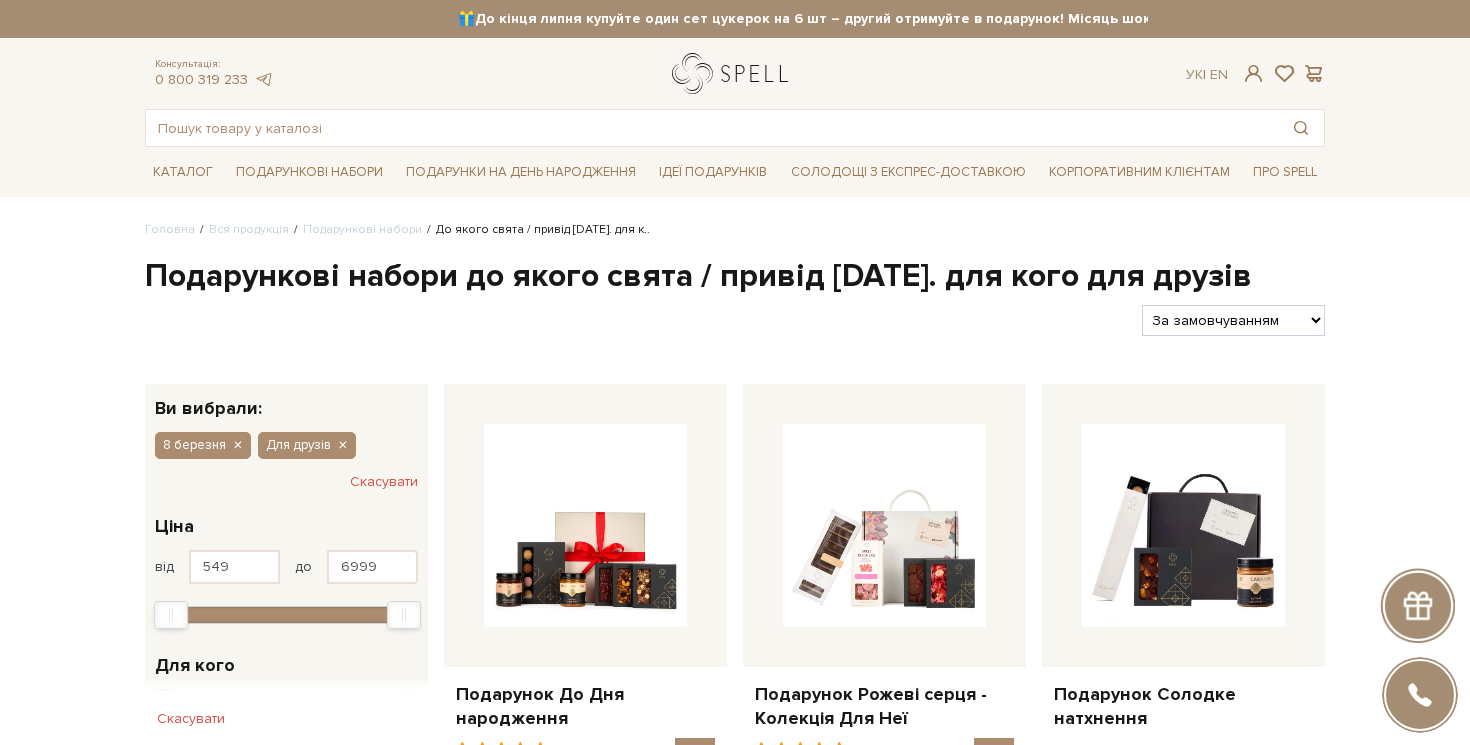 click at bounding box center [734, 73] 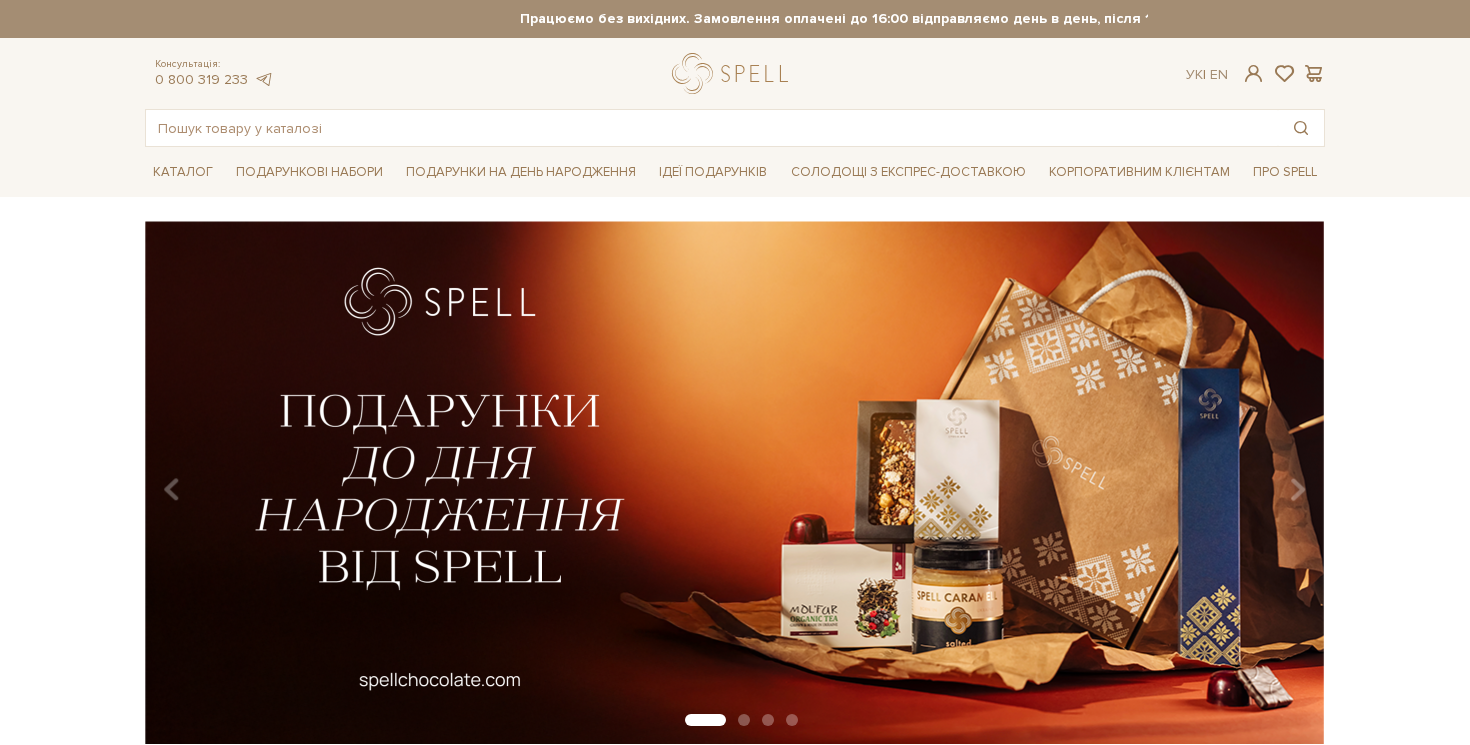 scroll, scrollTop: 0, scrollLeft: 0, axis: both 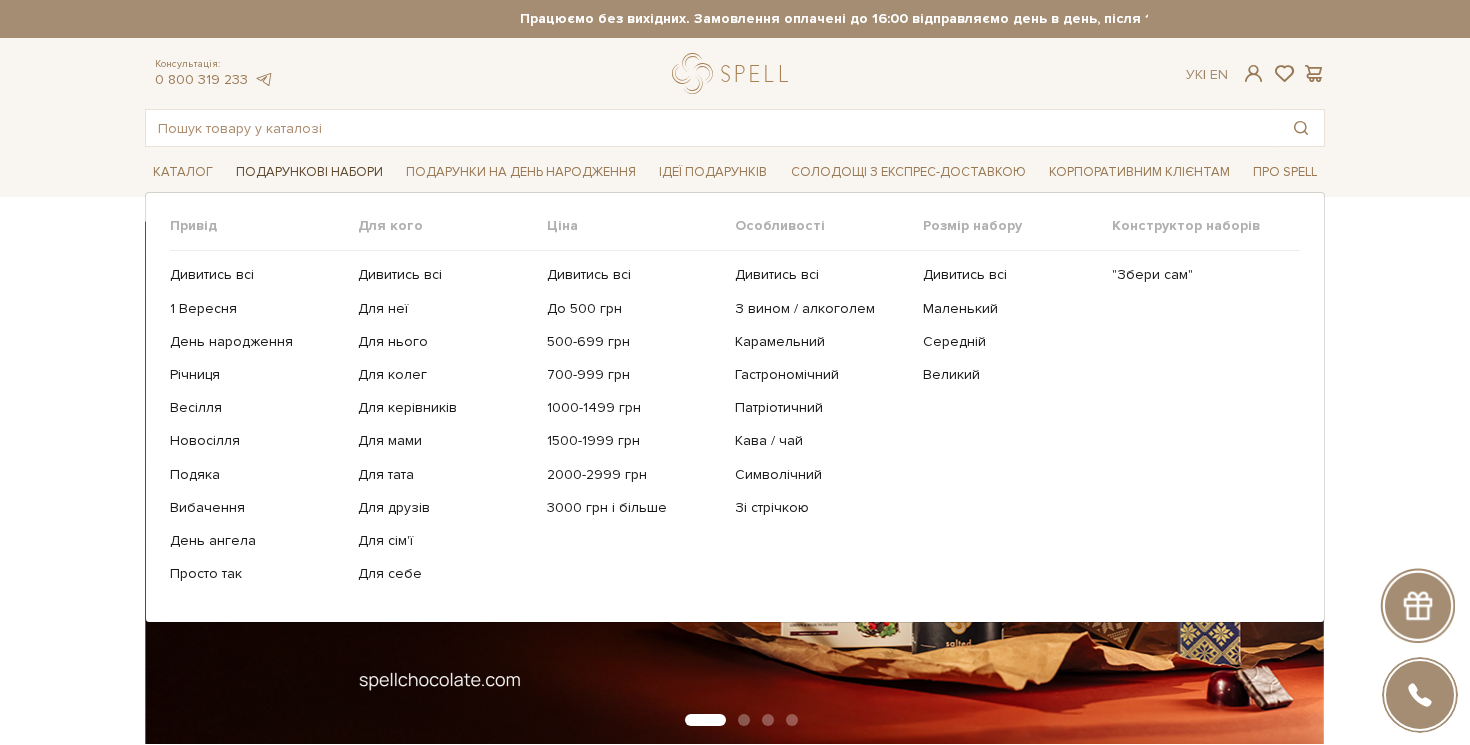 click on "Подарункові набори" at bounding box center [309, 172] 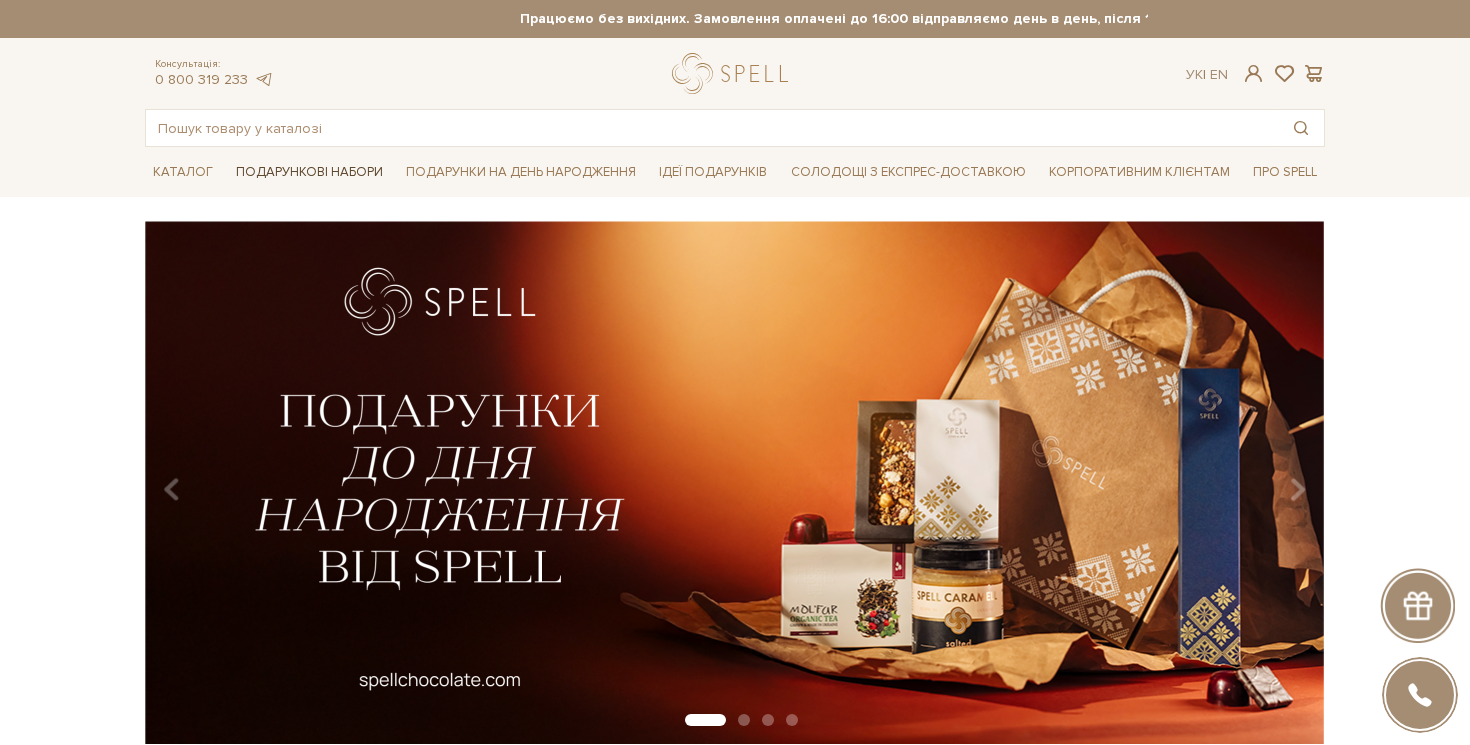 click on "Подарункові набори" at bounding box center [309, 172] 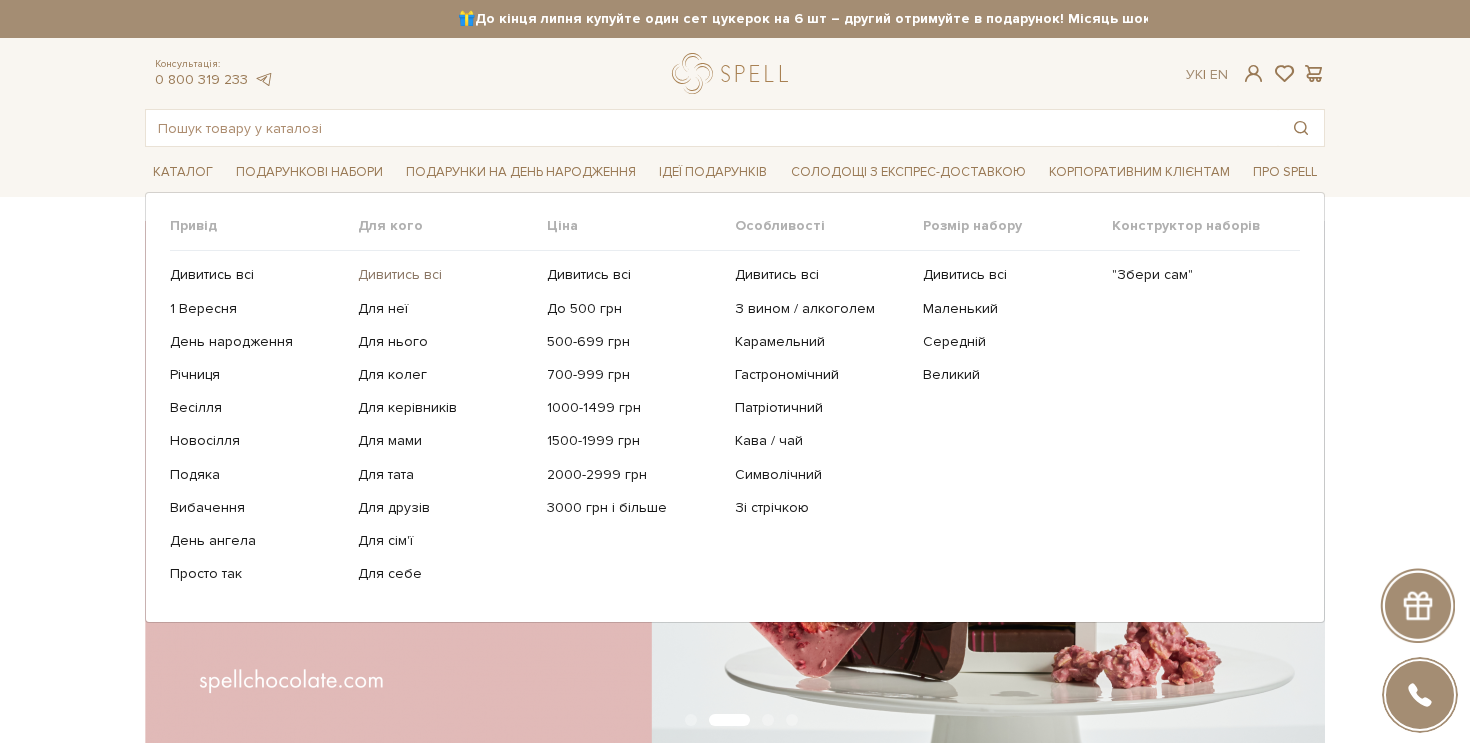 click on "Дивитись всі" at bounding box center (444, 275) 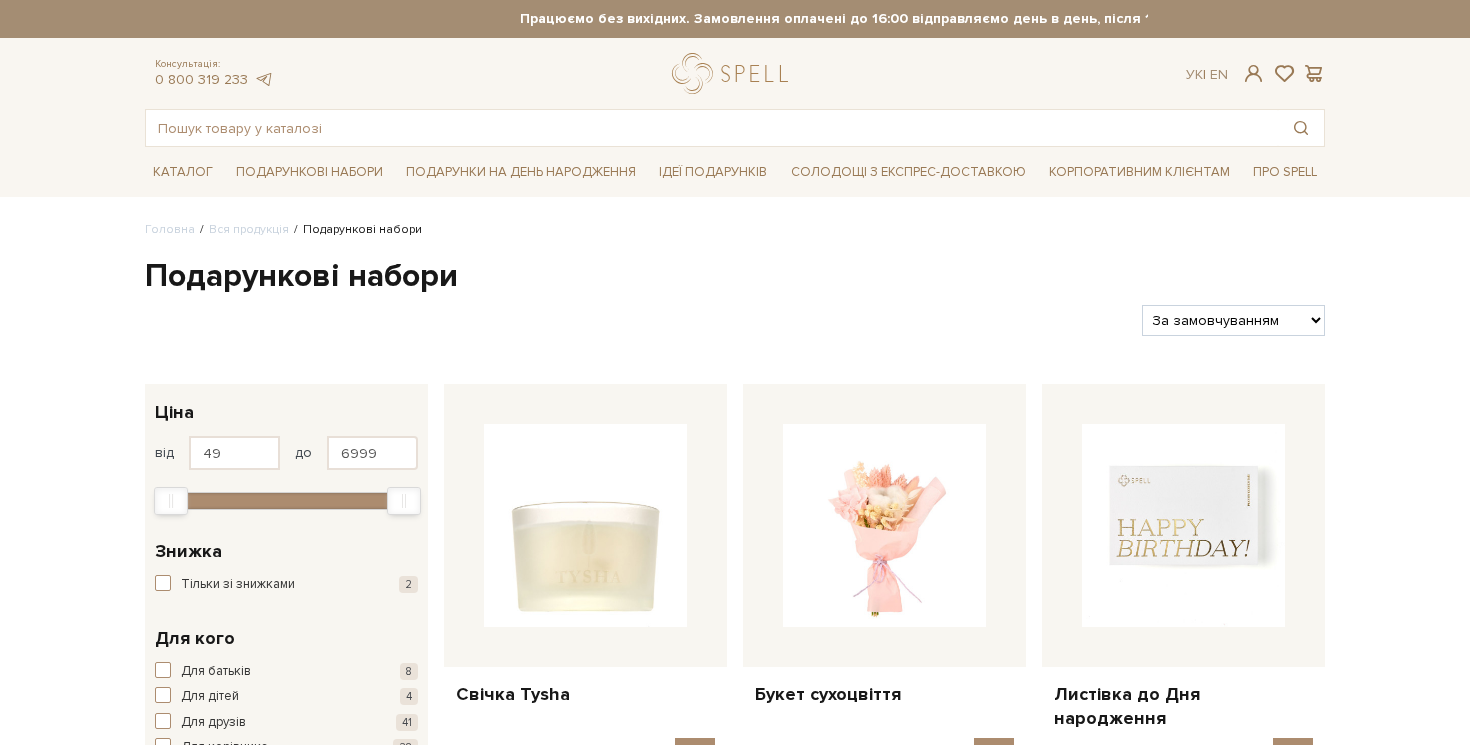scroll, scrollTop: 0, scrollLeft: 0, axis: both 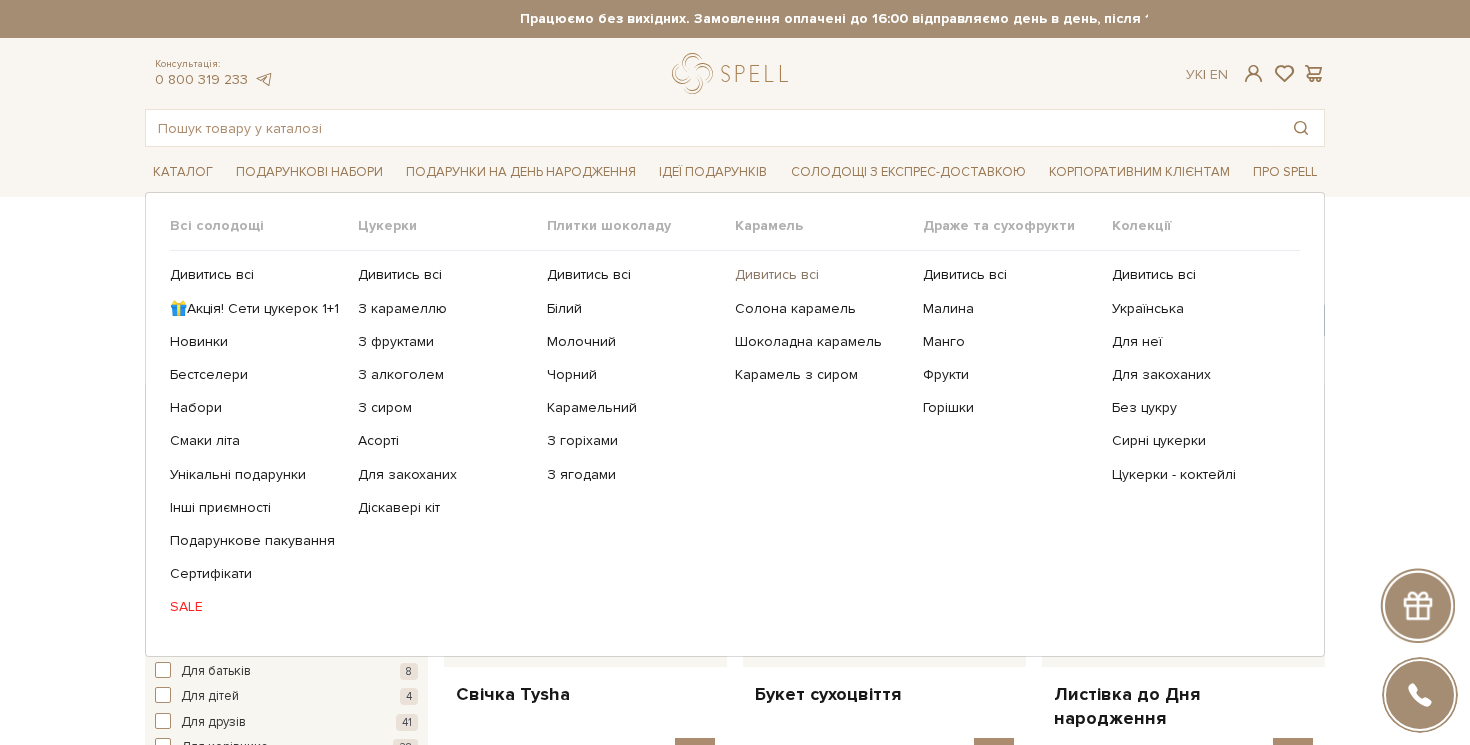 click on "Дивитись всі" at bounding box center (821, 275) 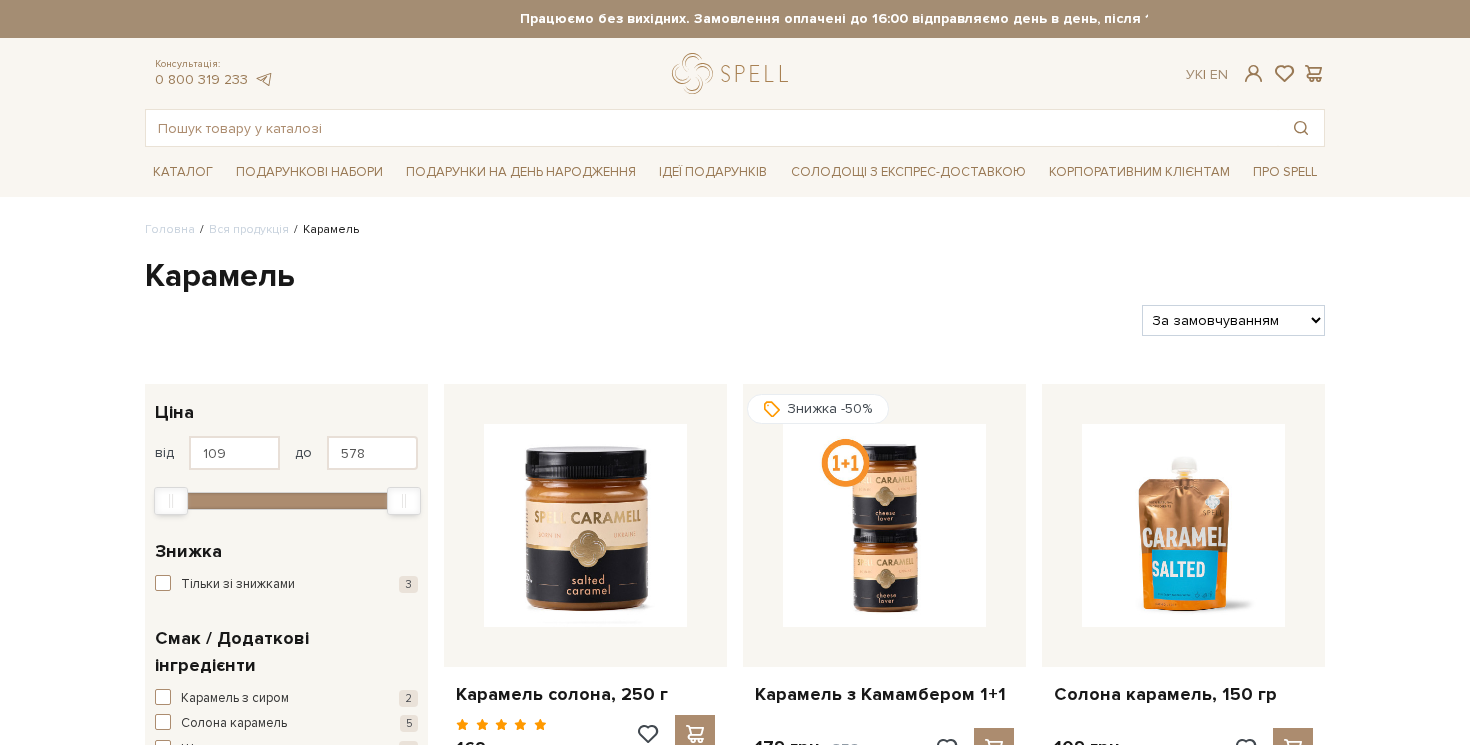 scroll, scrollTop: 0, scrollLeft: 0, axis: both 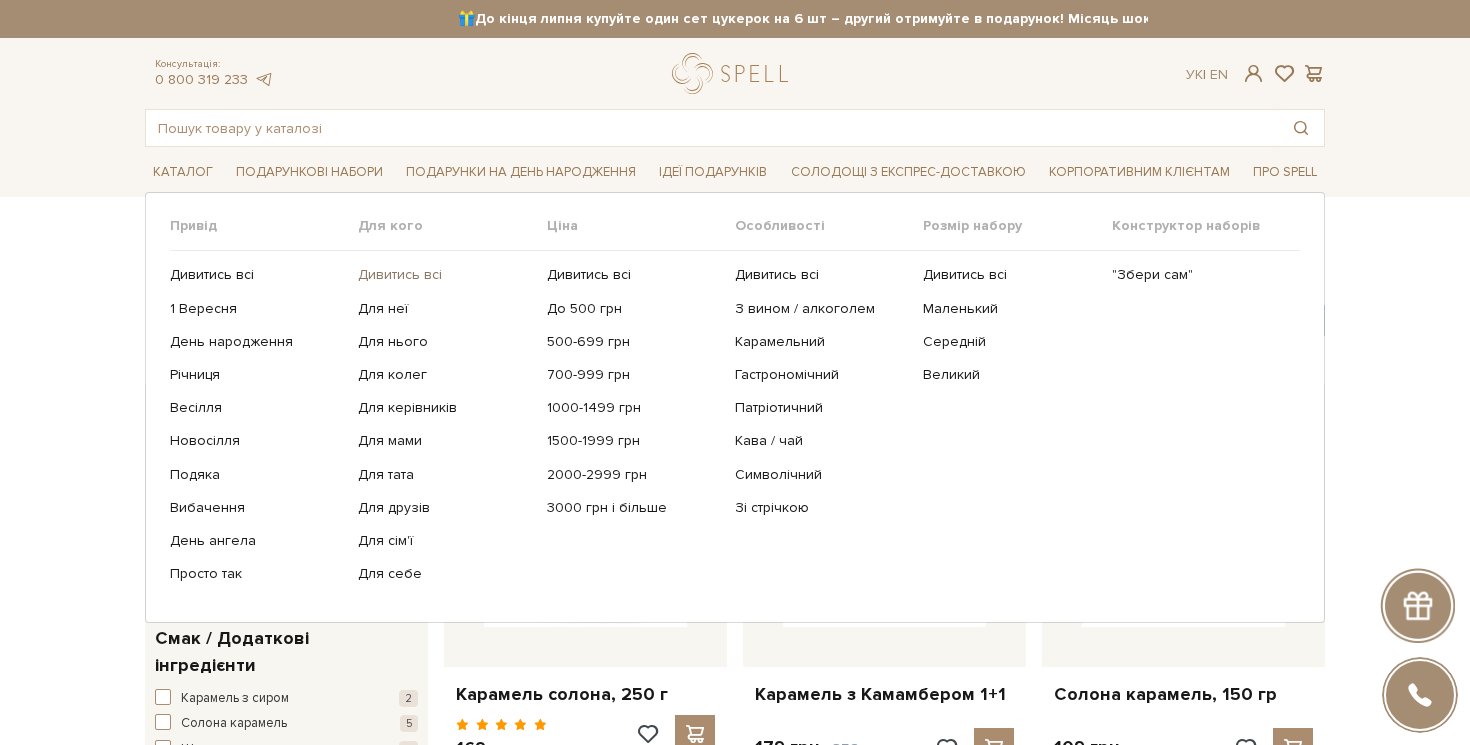 click on "Дивитись всі" at bounding box center [444, 275] 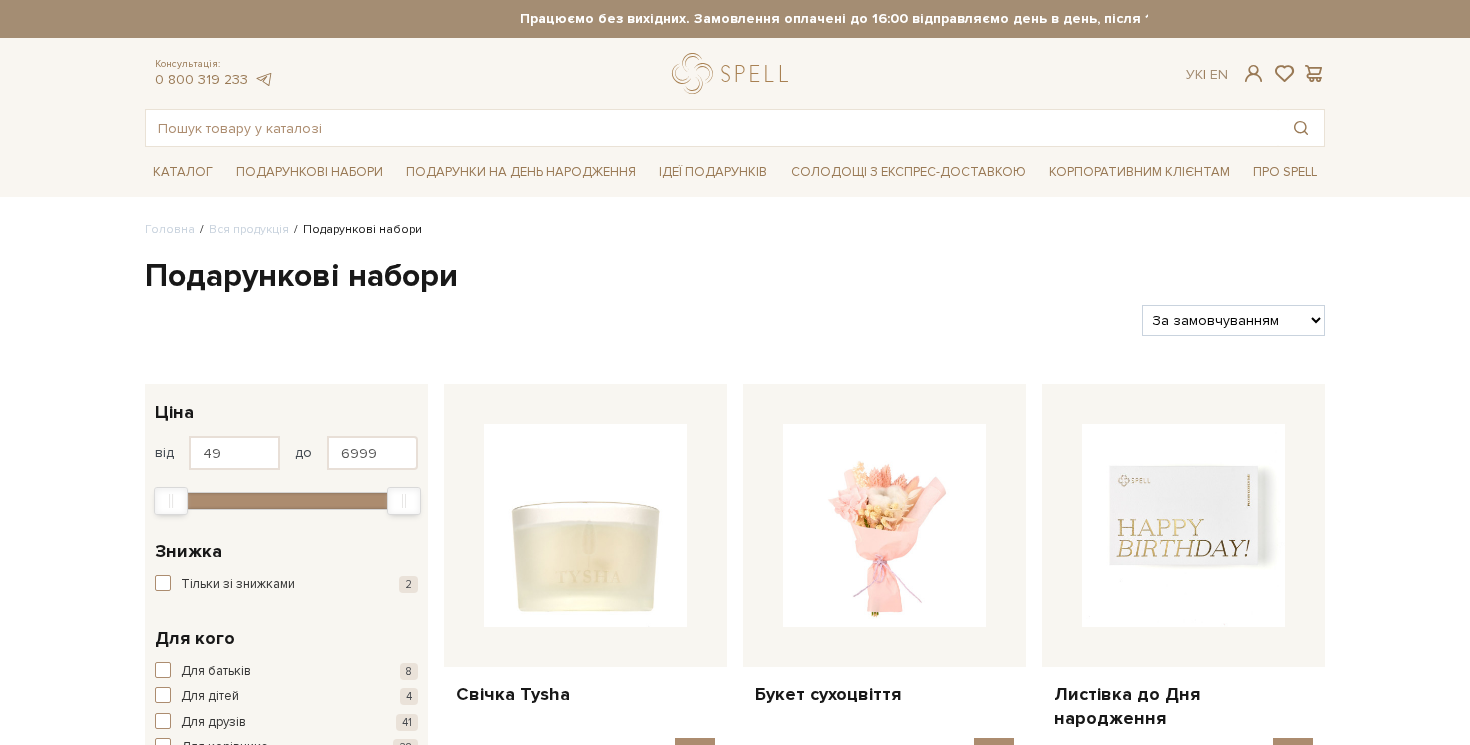 scroll, scrollTop: 0, scrollLeft: 0, axis: both 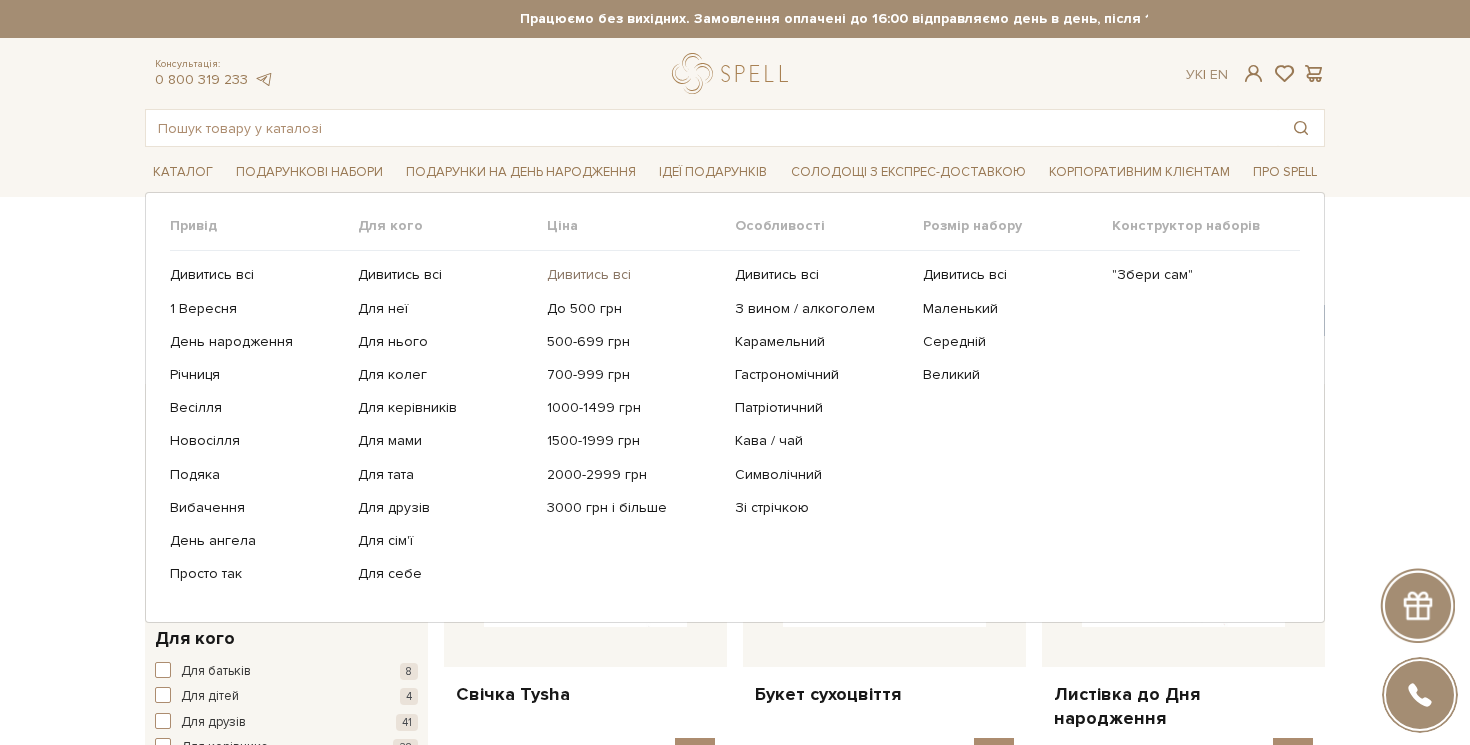 click on "Дивитись всі" at bounding box center [633, 275] 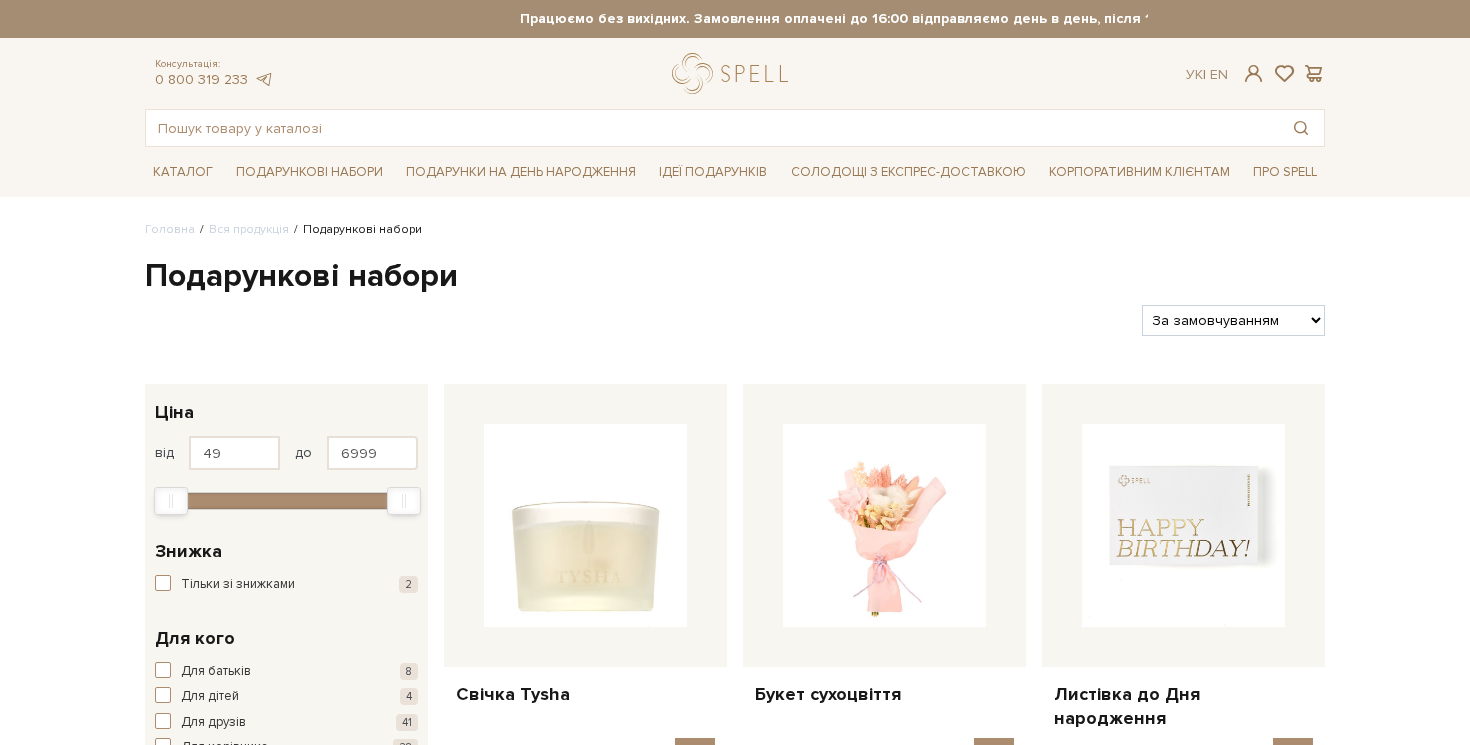scroll, scrollTop: 0, scrollLeft: 0, axis: both 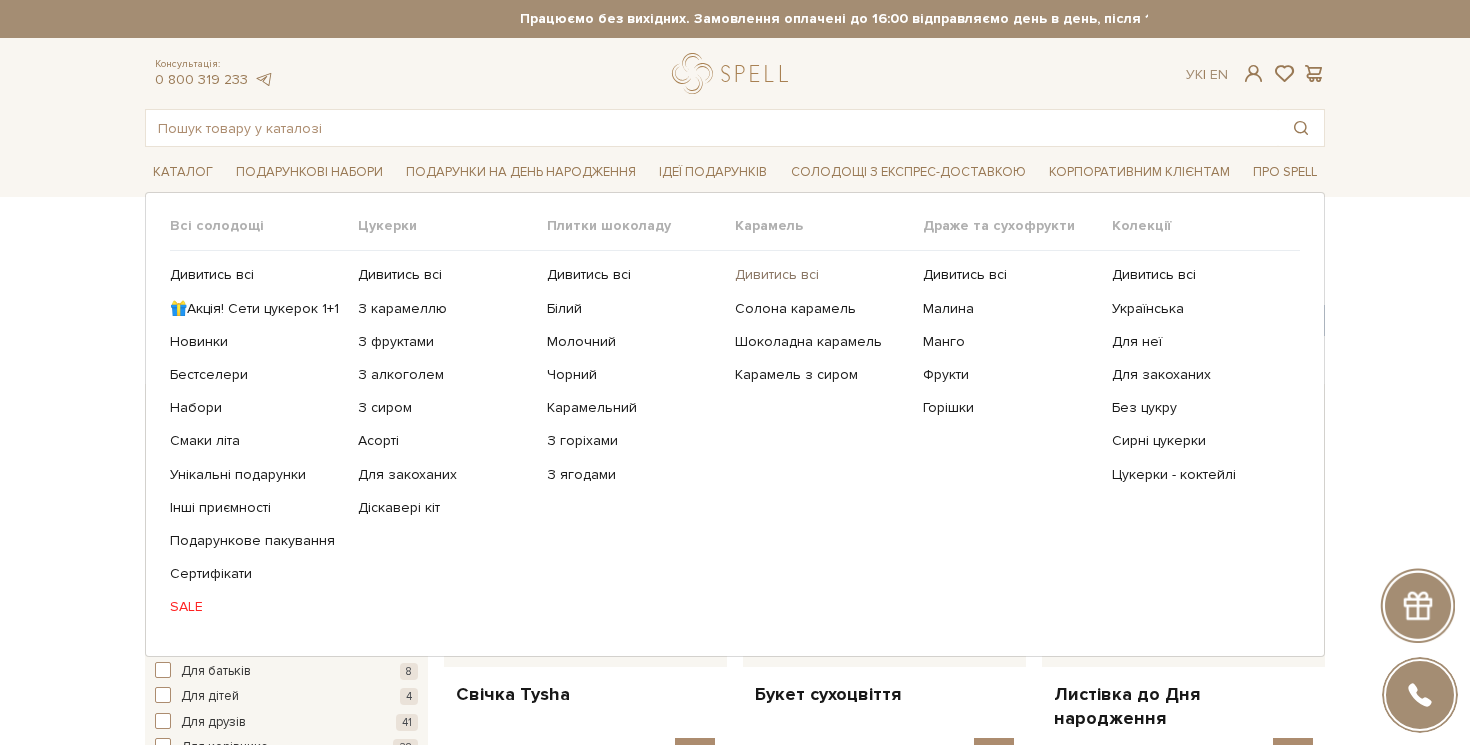 click on "Дивитись всі" at bounding box center (821, 275) 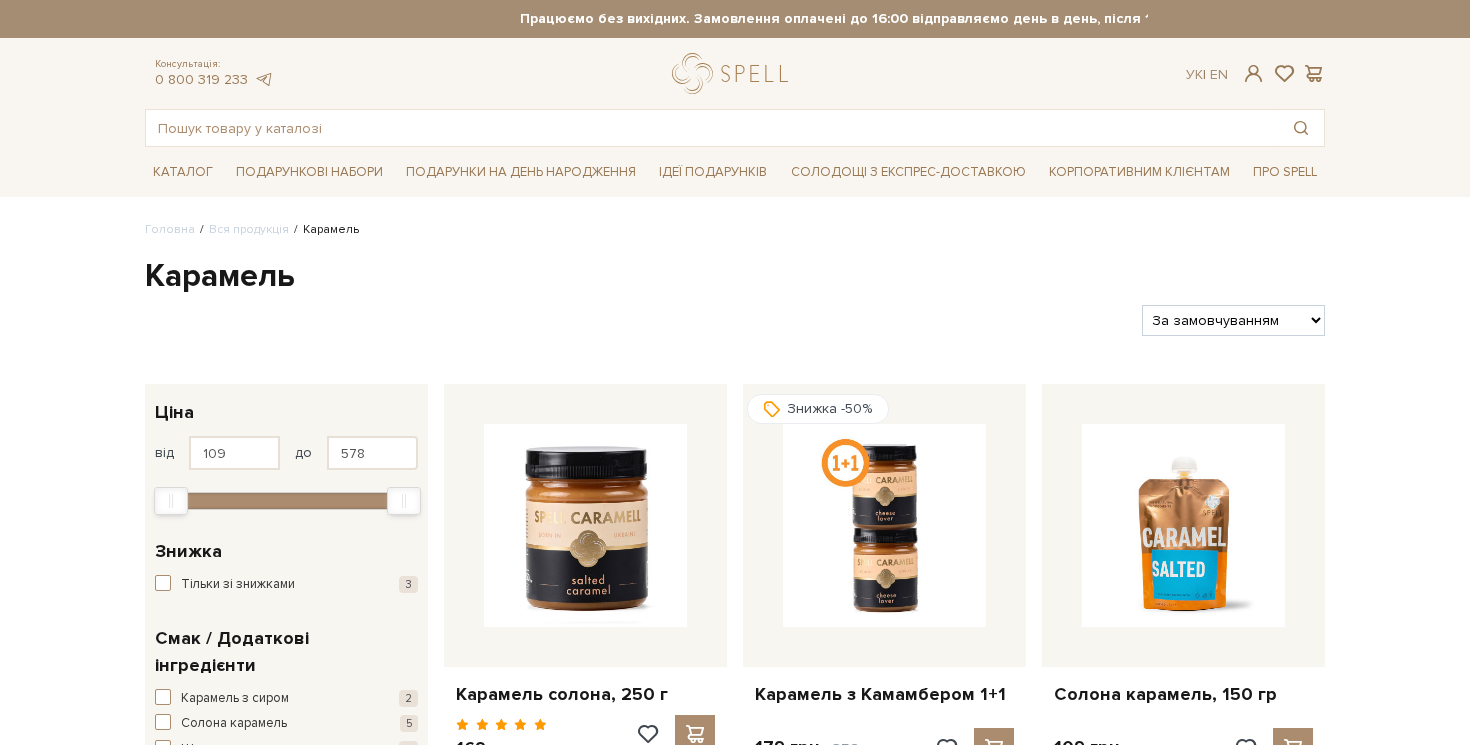 scroll, scrollTop: 0, scrollLeft: 0, axis: both 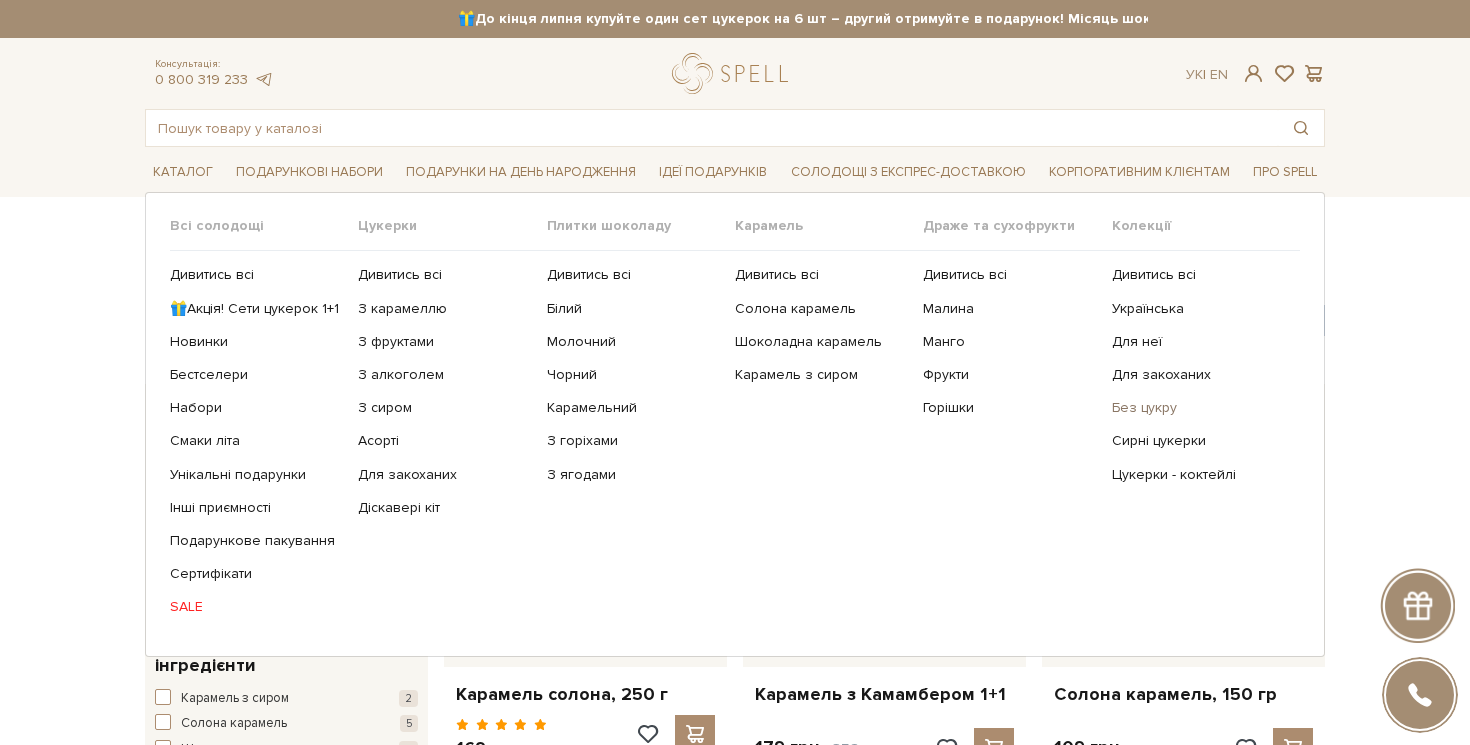click on "Без цукру" at bounding box center (1198, 408) 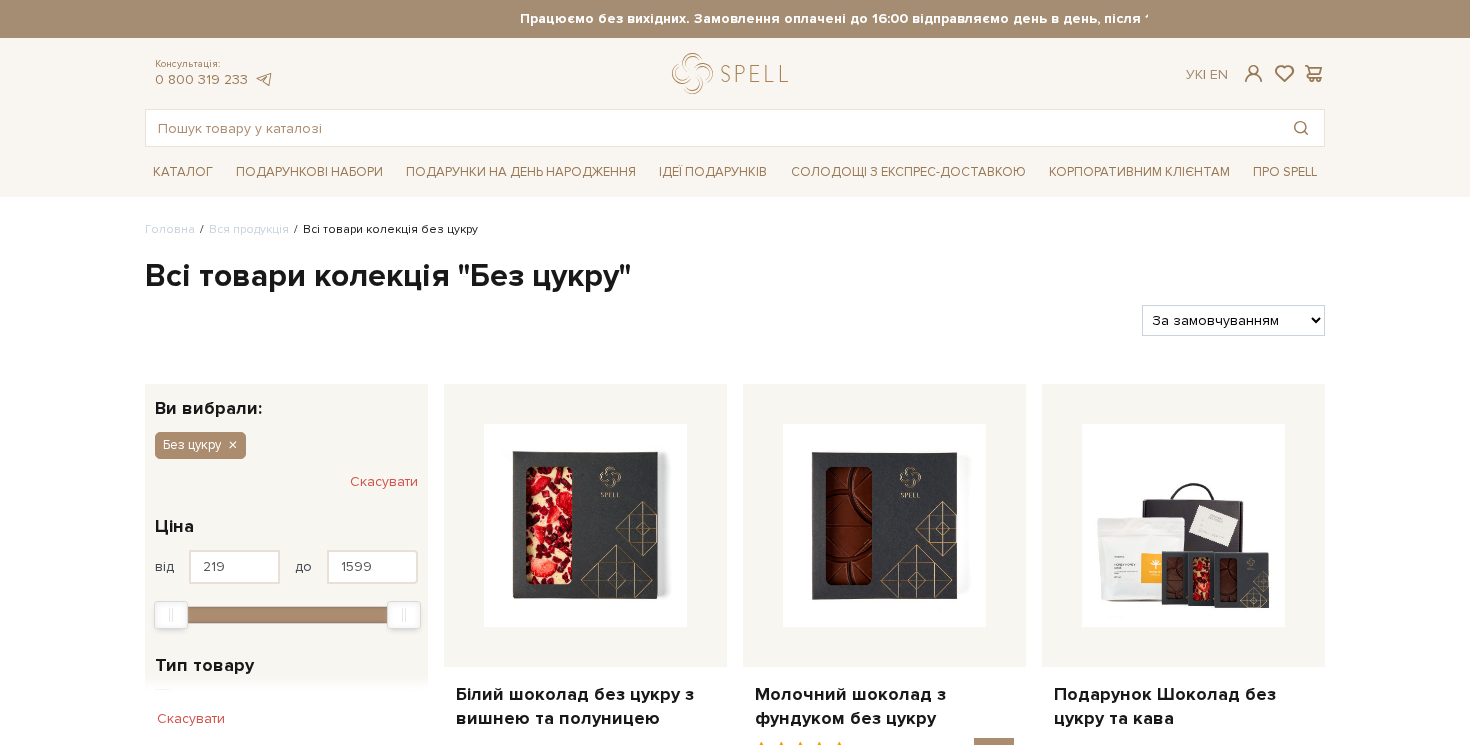 scroll, scrollTop: 0, scrollLeft: 0, axis: both 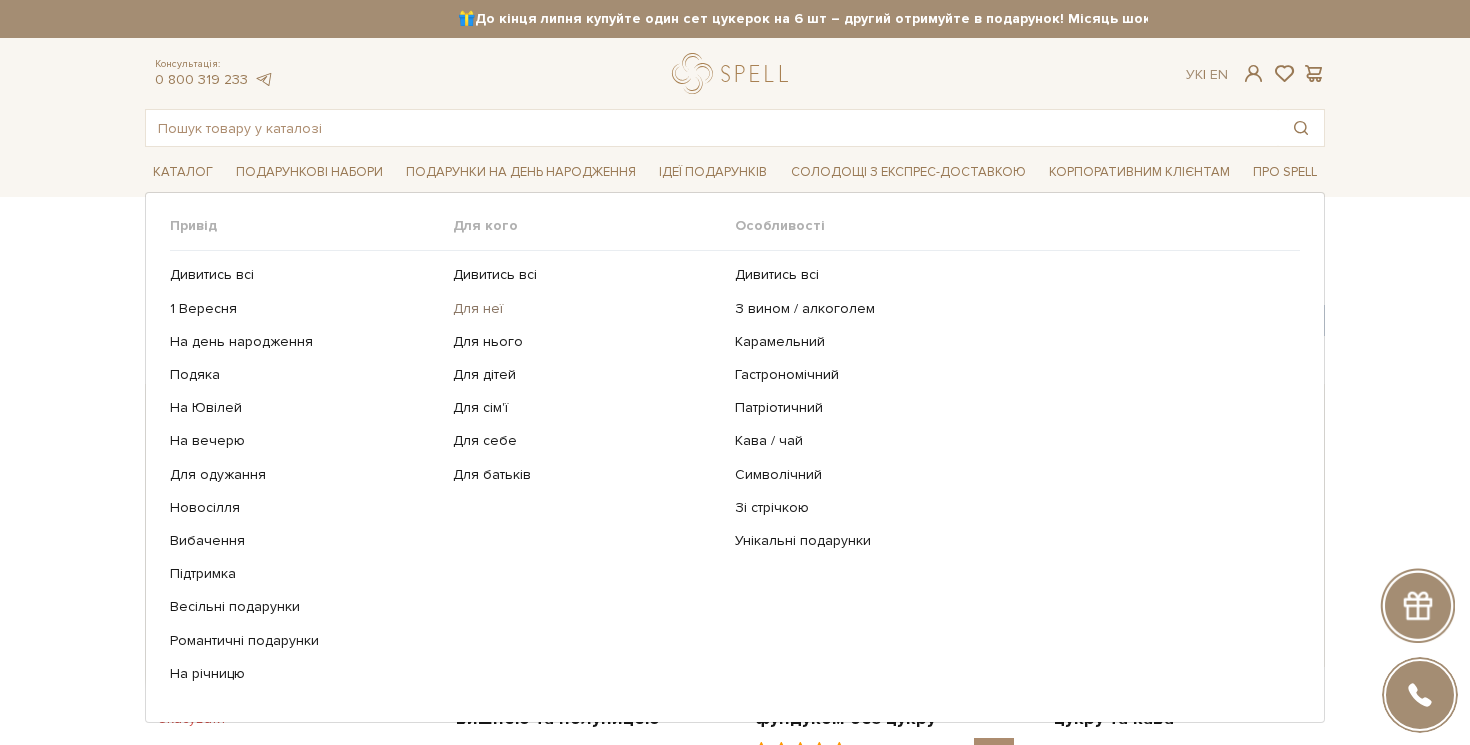 click on "Для неї" at bounding box center [587, 309] 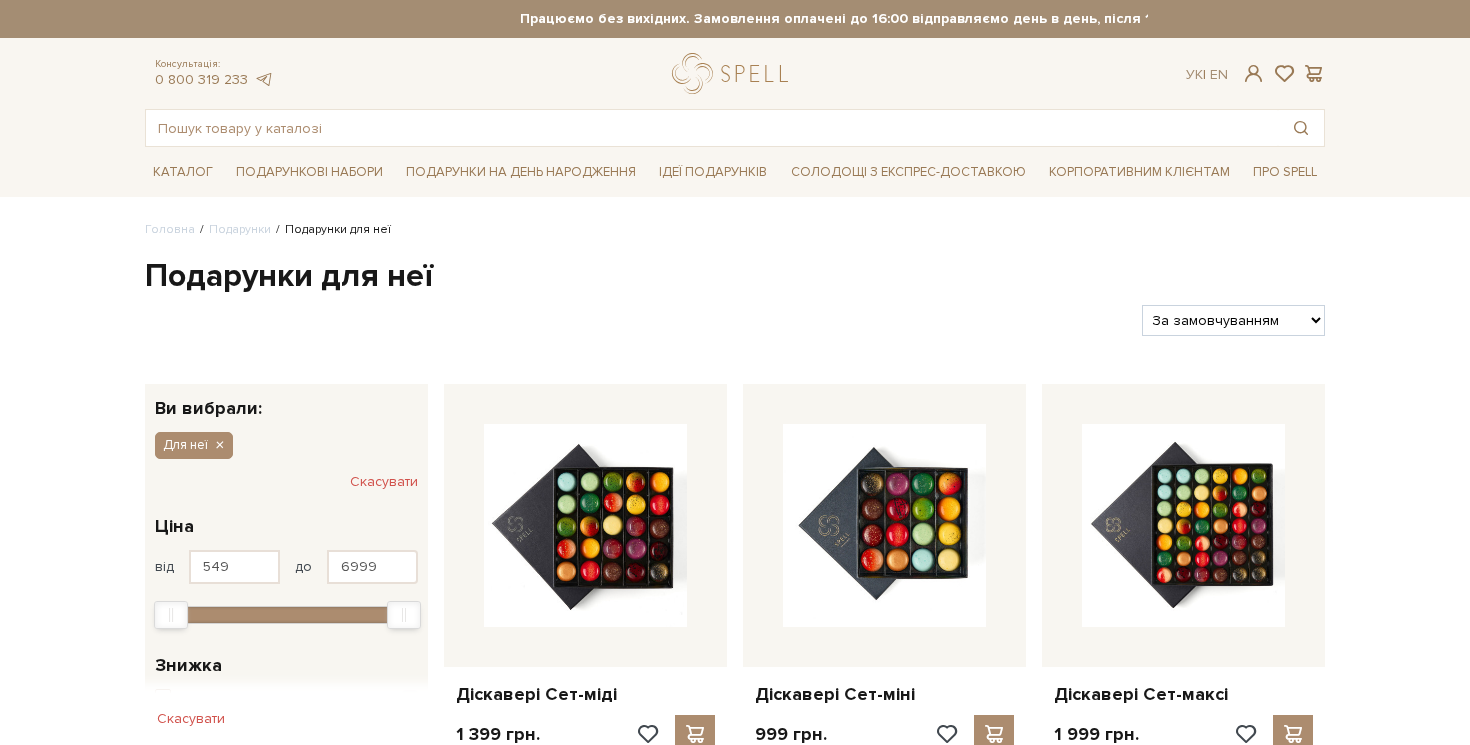 scroll, scrollTop: 0, scrollLeft: 0, axis: both 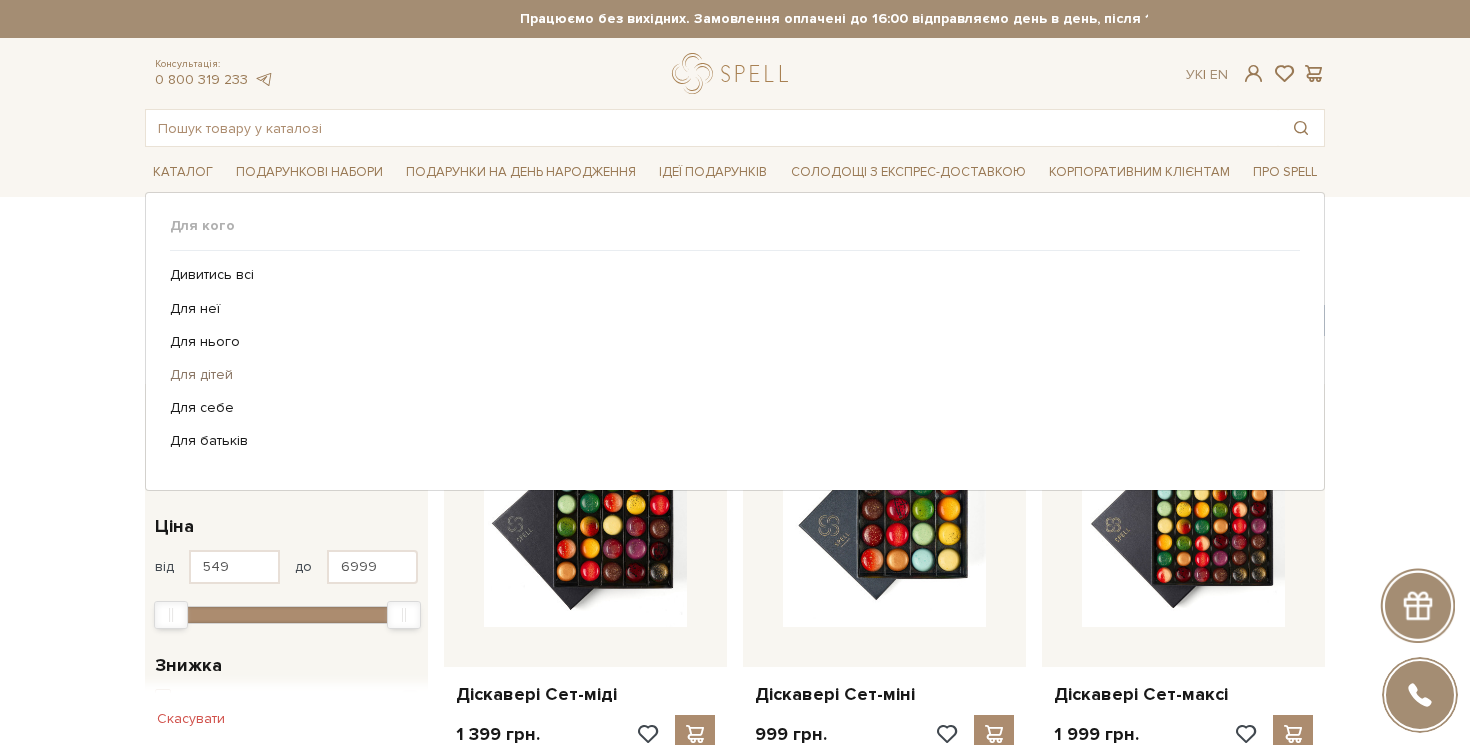 click on "Для дітей" at bounding box center (727, 375) 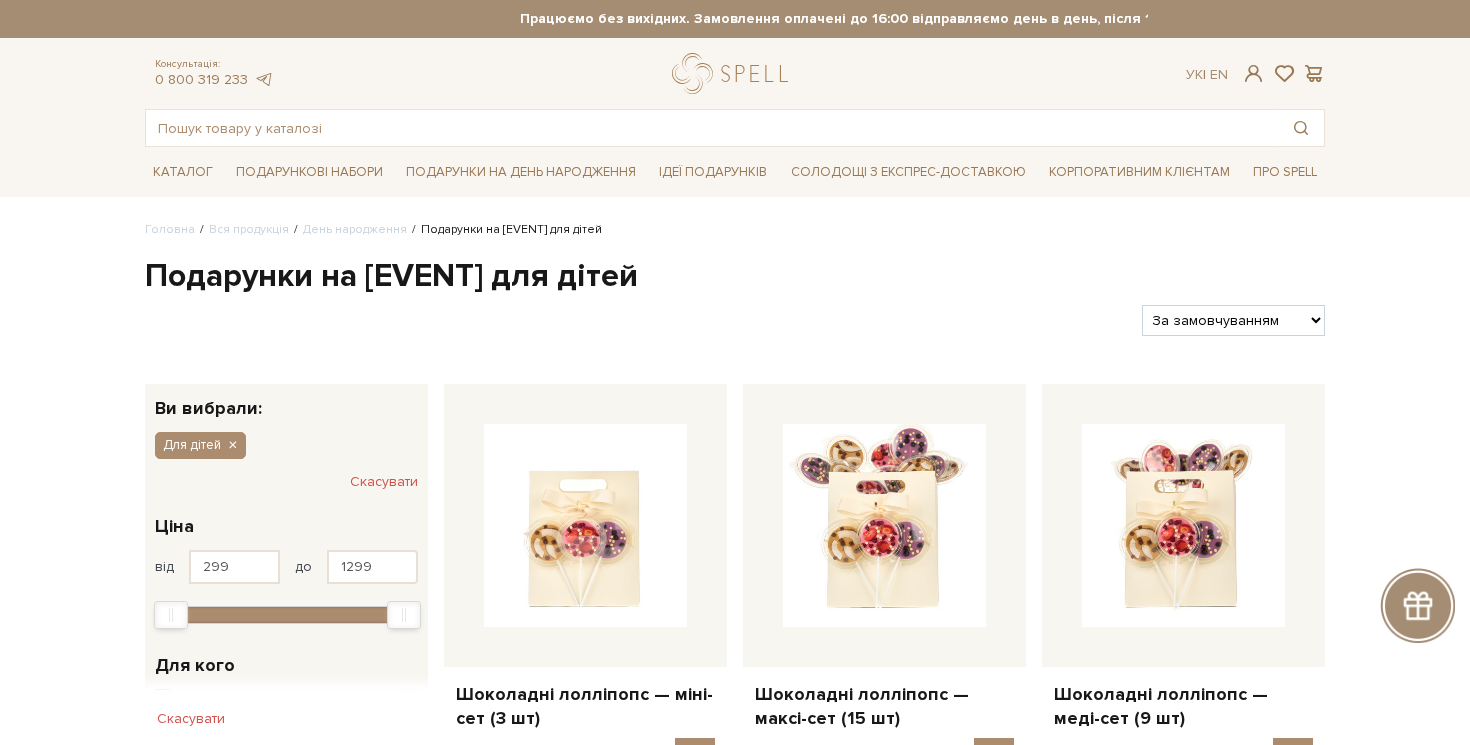 scroll, scrollTop: 0, scrollLeft: 0, axis: both 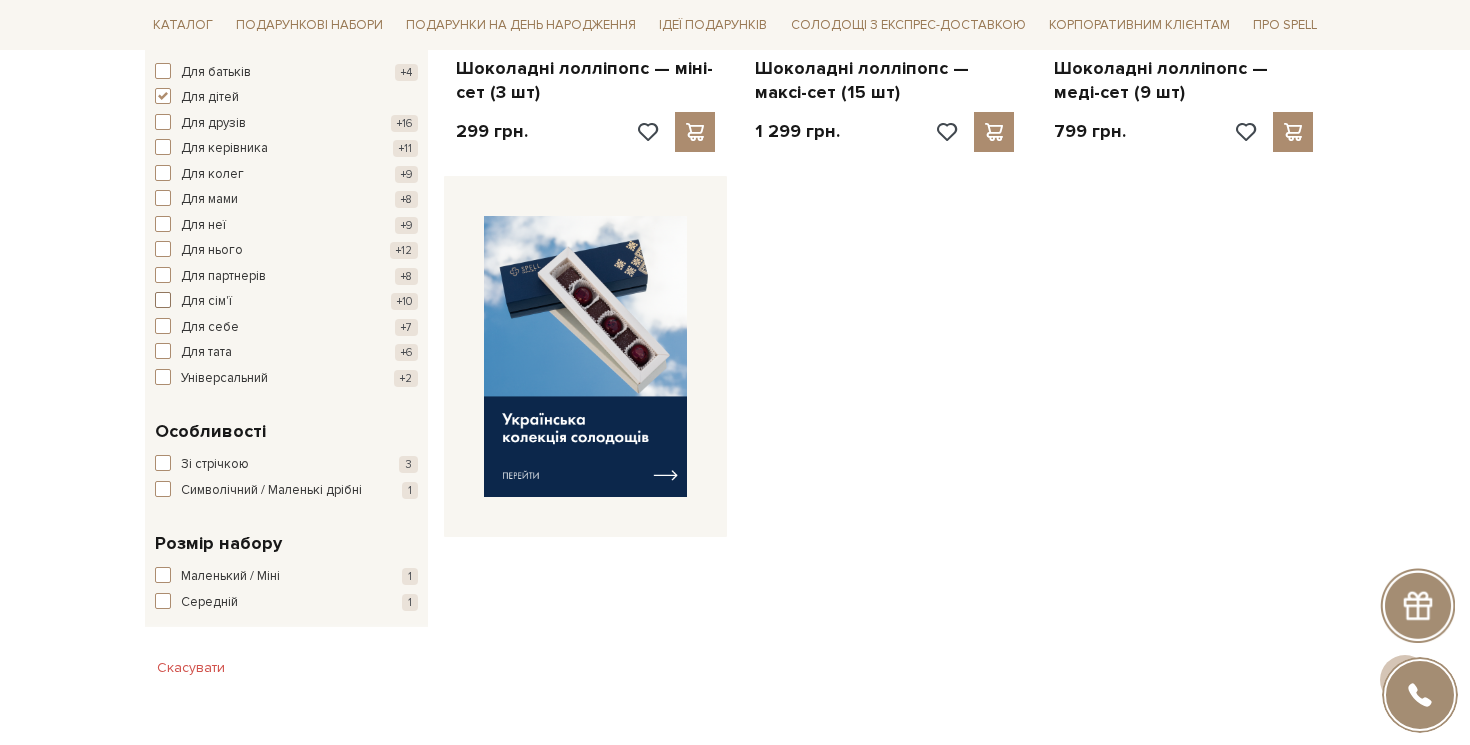 click on "Для сім'ї" at bounding box center (206, 302) 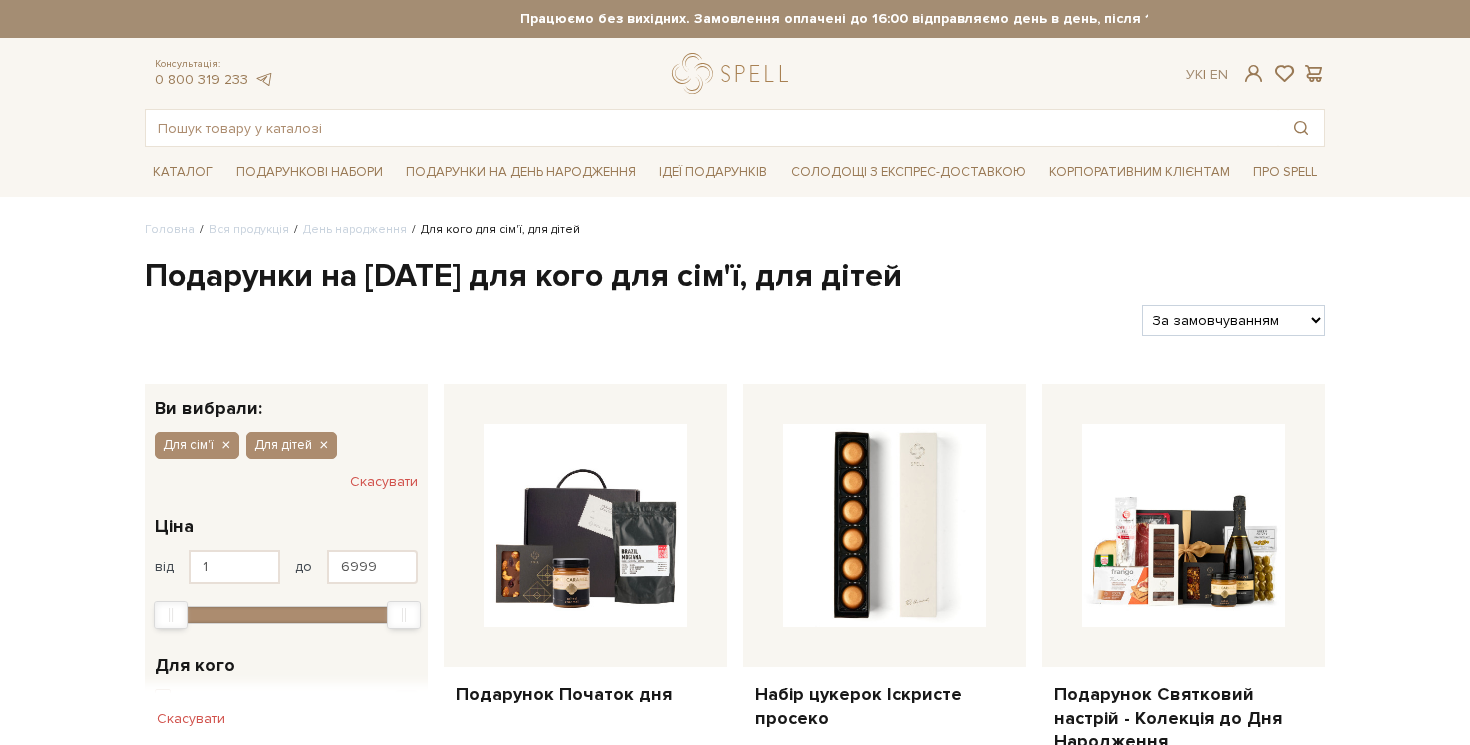 scroll, scrollTop: 0, scrollLeft: 0, axis: both 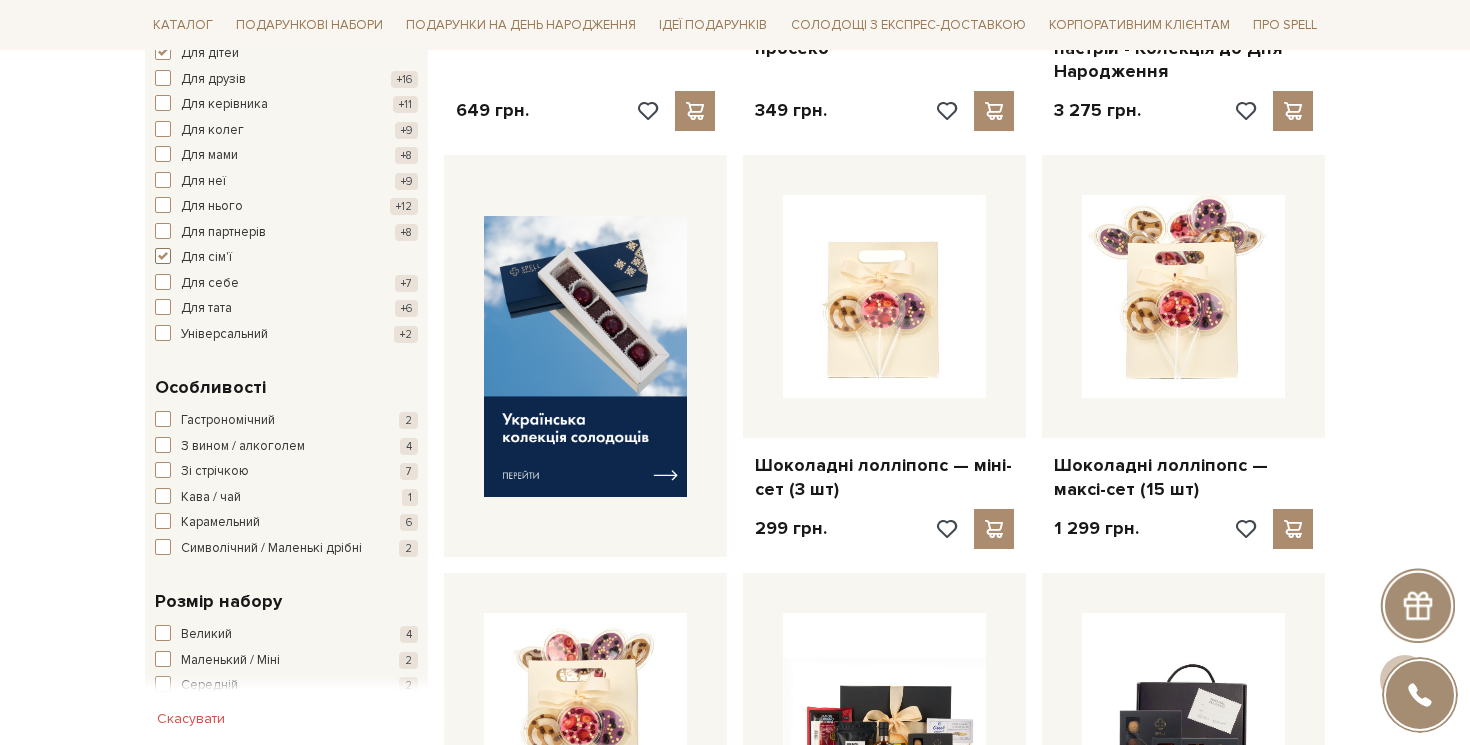 click at bounding box center [163, 256] 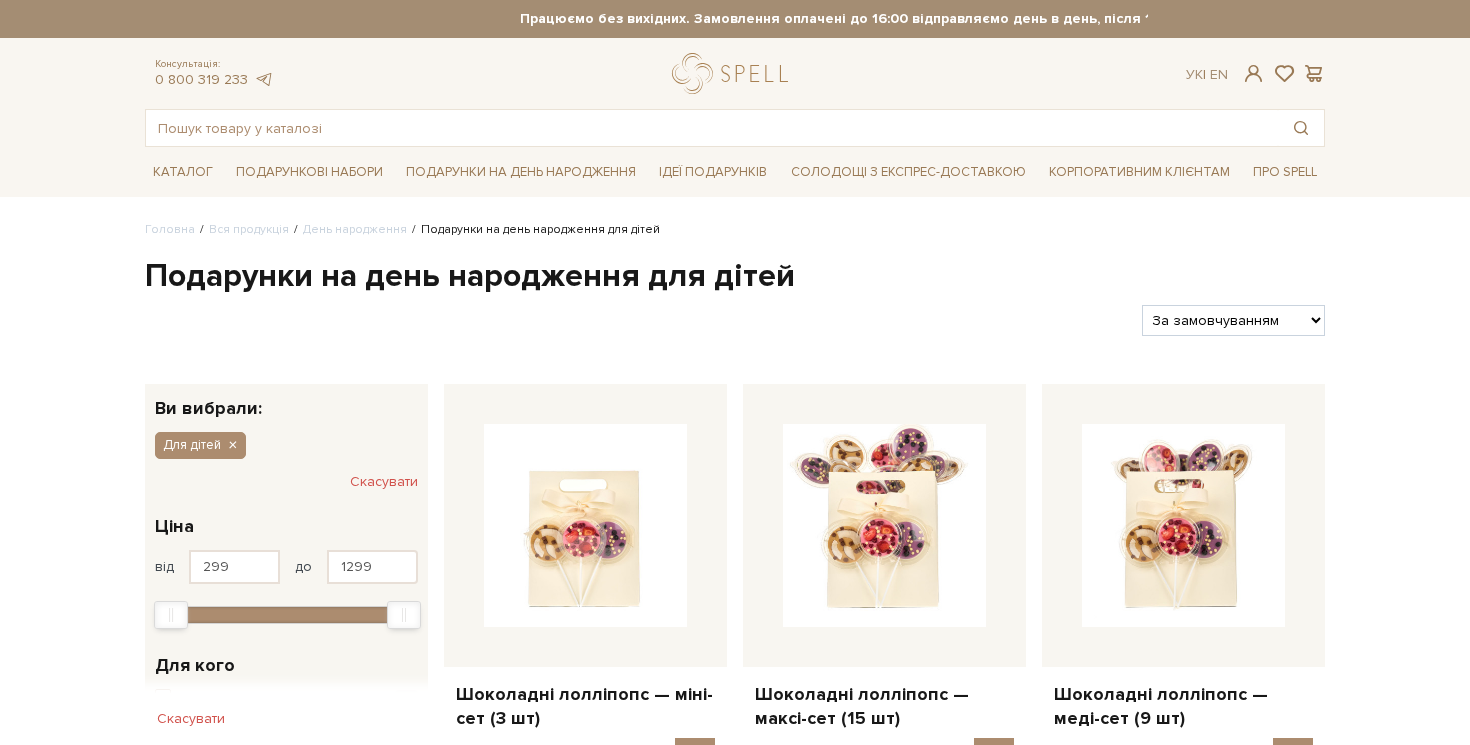 scroll, scrollTop: 0, scrollLeft: 0, axis: both 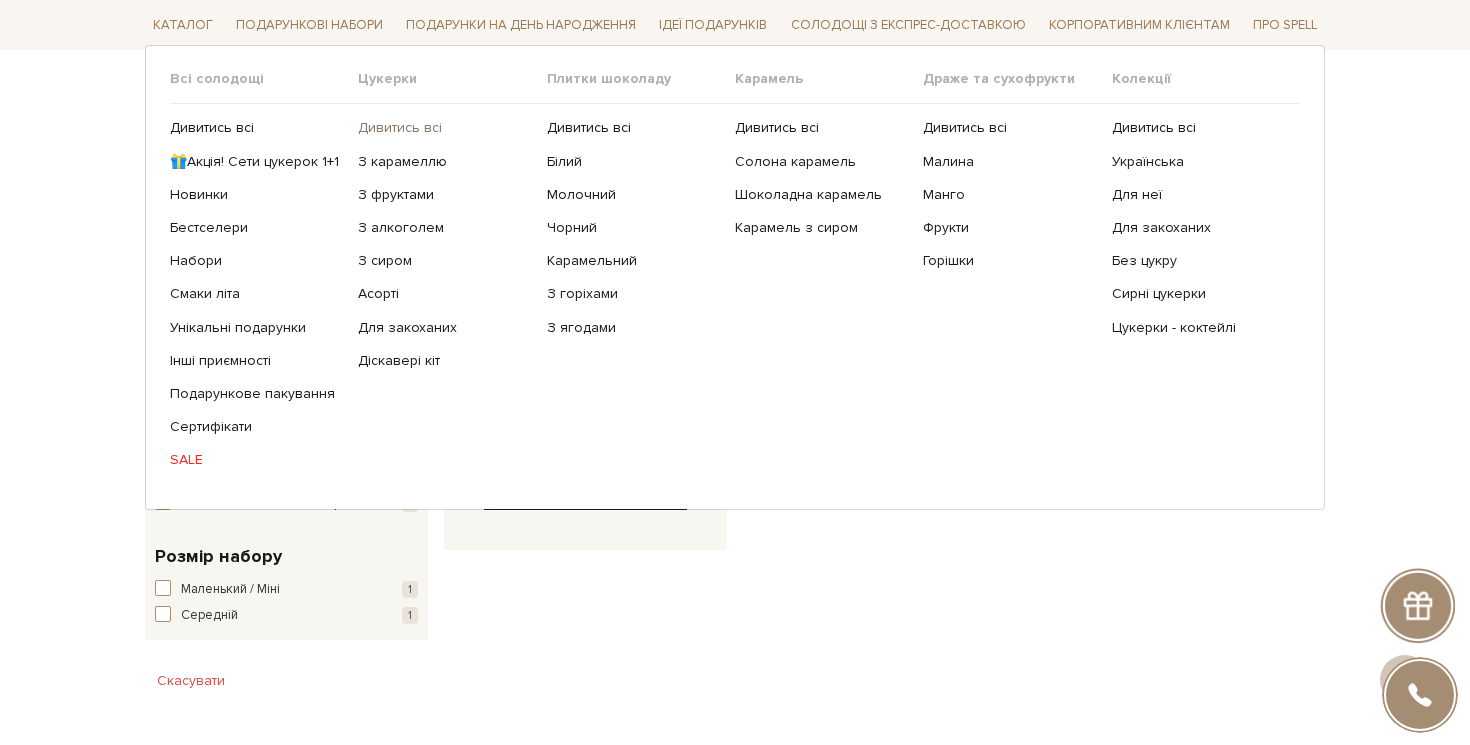 click on "Дивитись всі" at bounding box center [444, 128] 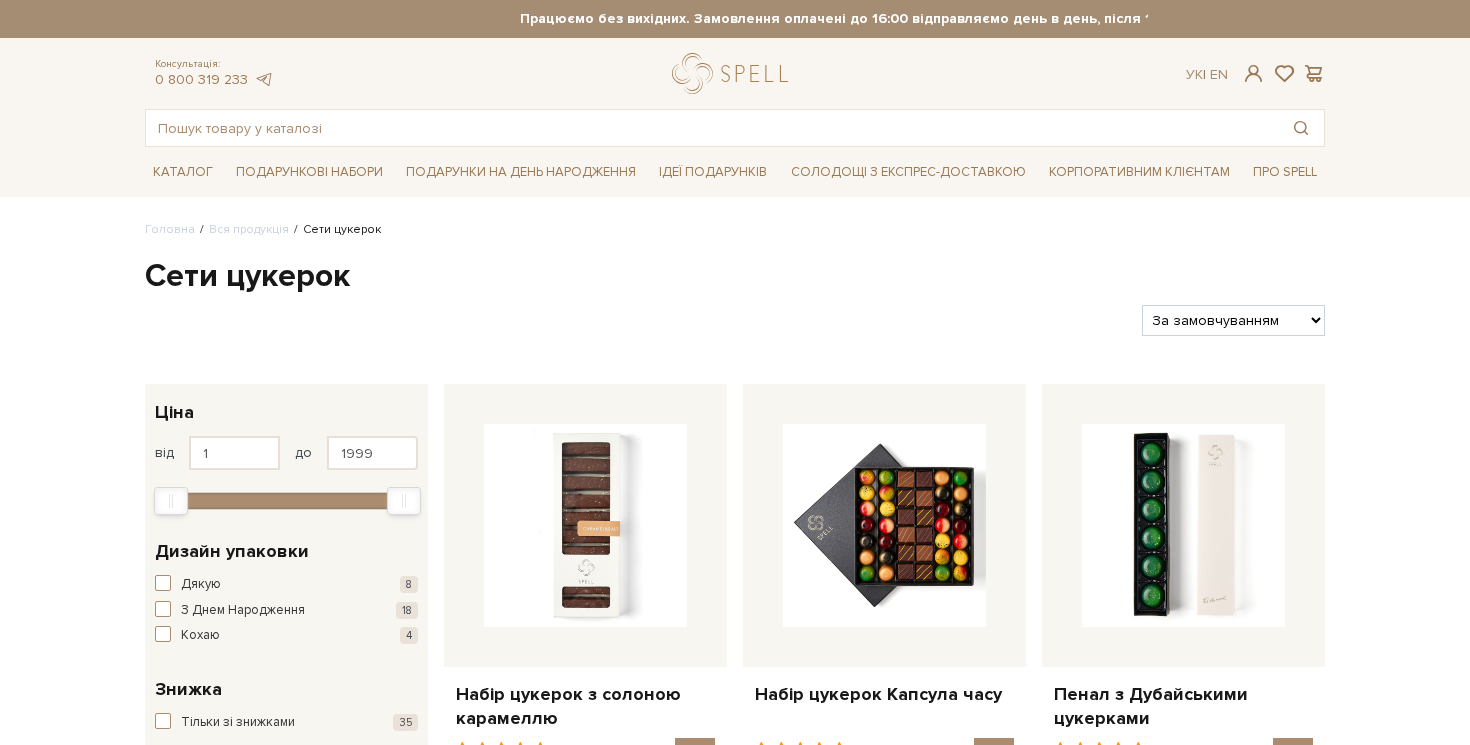 scroll, scrollTop: 0, scrollLeft: 0, axis: both 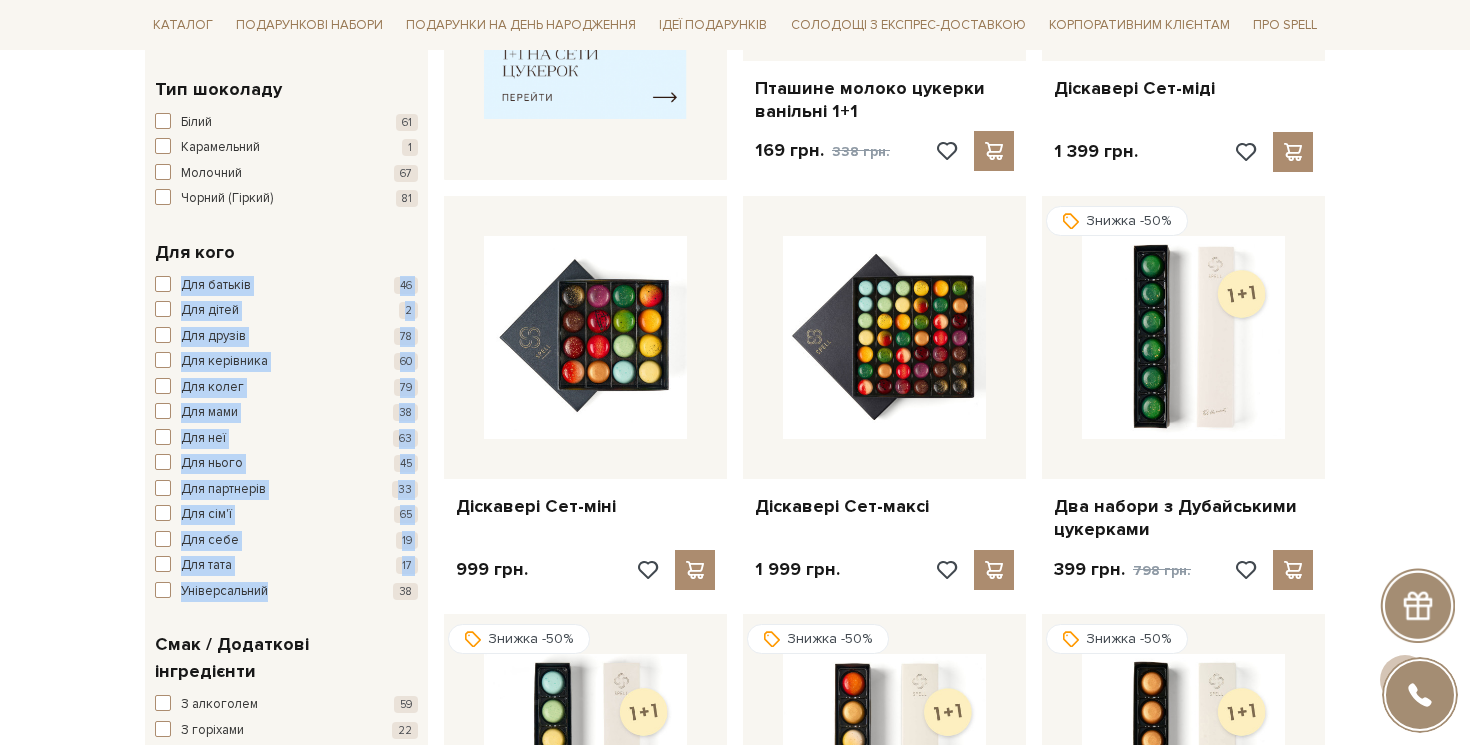 drag, startPoint x: 141, startPoint y: 273, endPoint x: 267, endPoint y: 589, distance: 340.19406 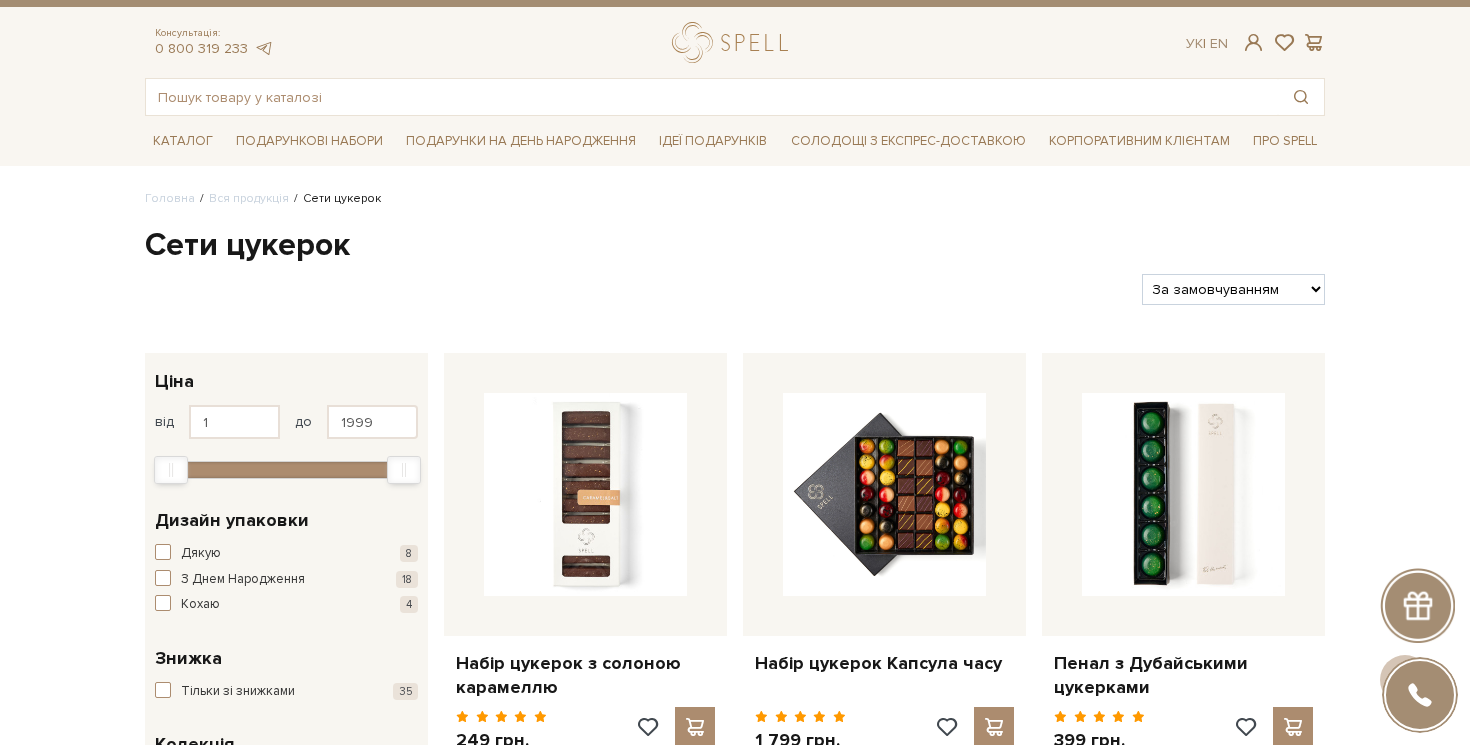 scroll, scrollTop: 0, scrollLeft: 0, axis: both 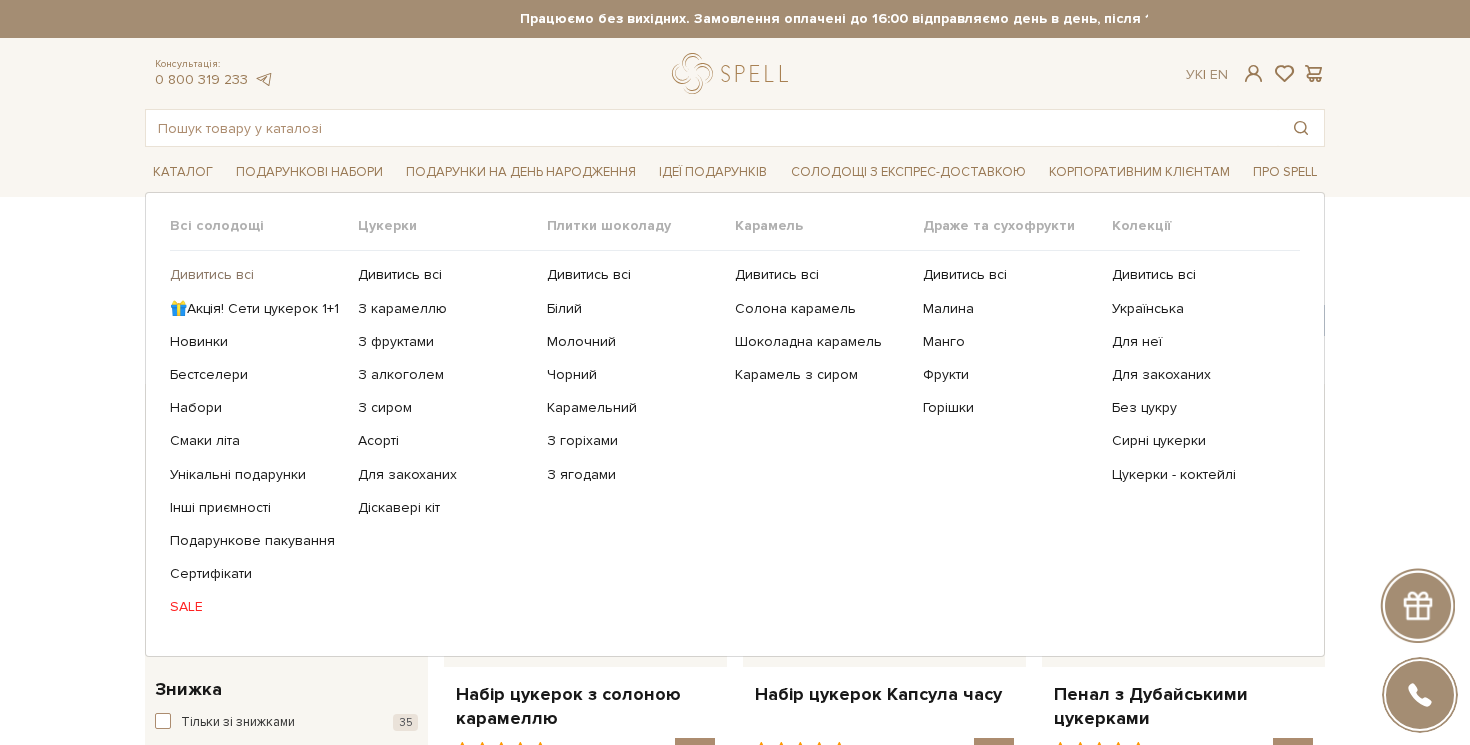 click on "Дивитись всі" at bounding box center (256, 275) 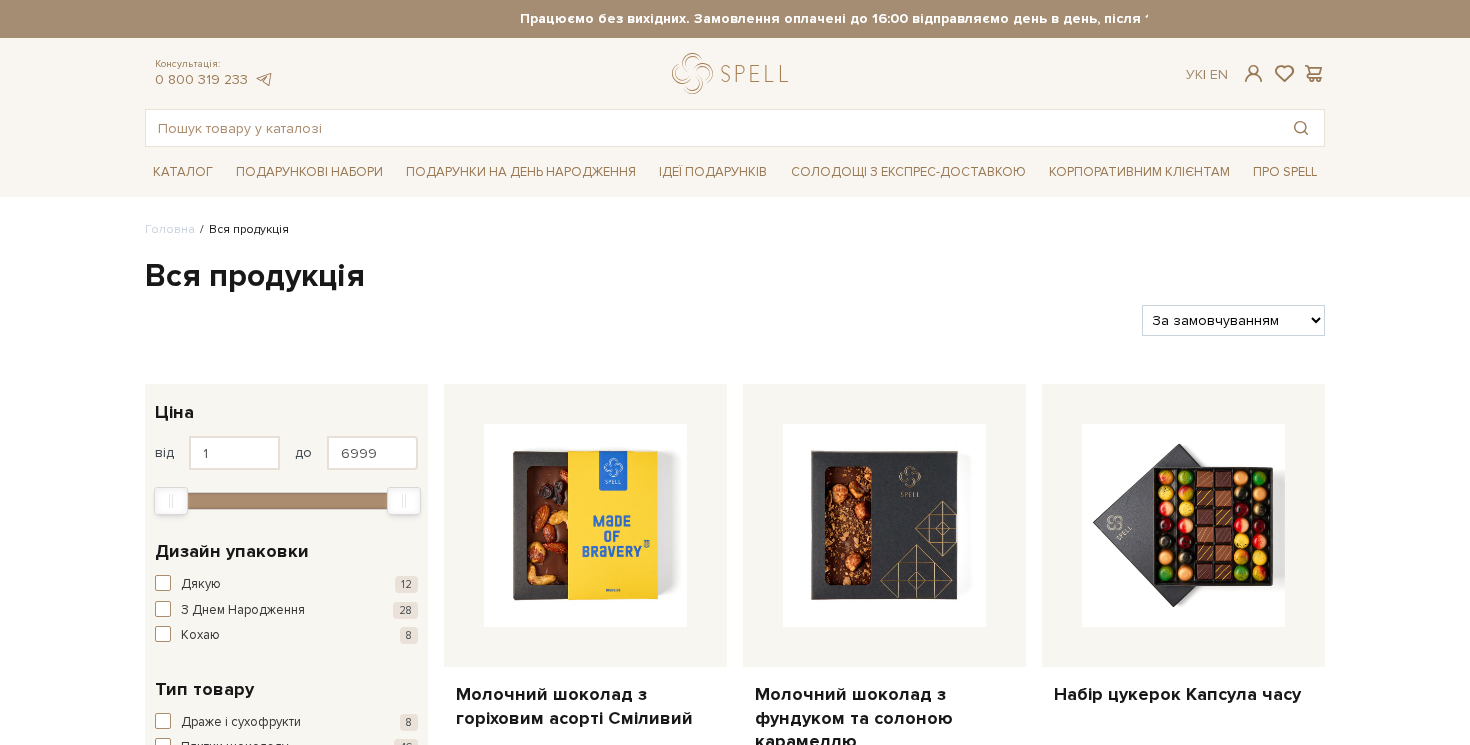 scroll, scrollTop: 0, scrollLeft: 0, axis: both 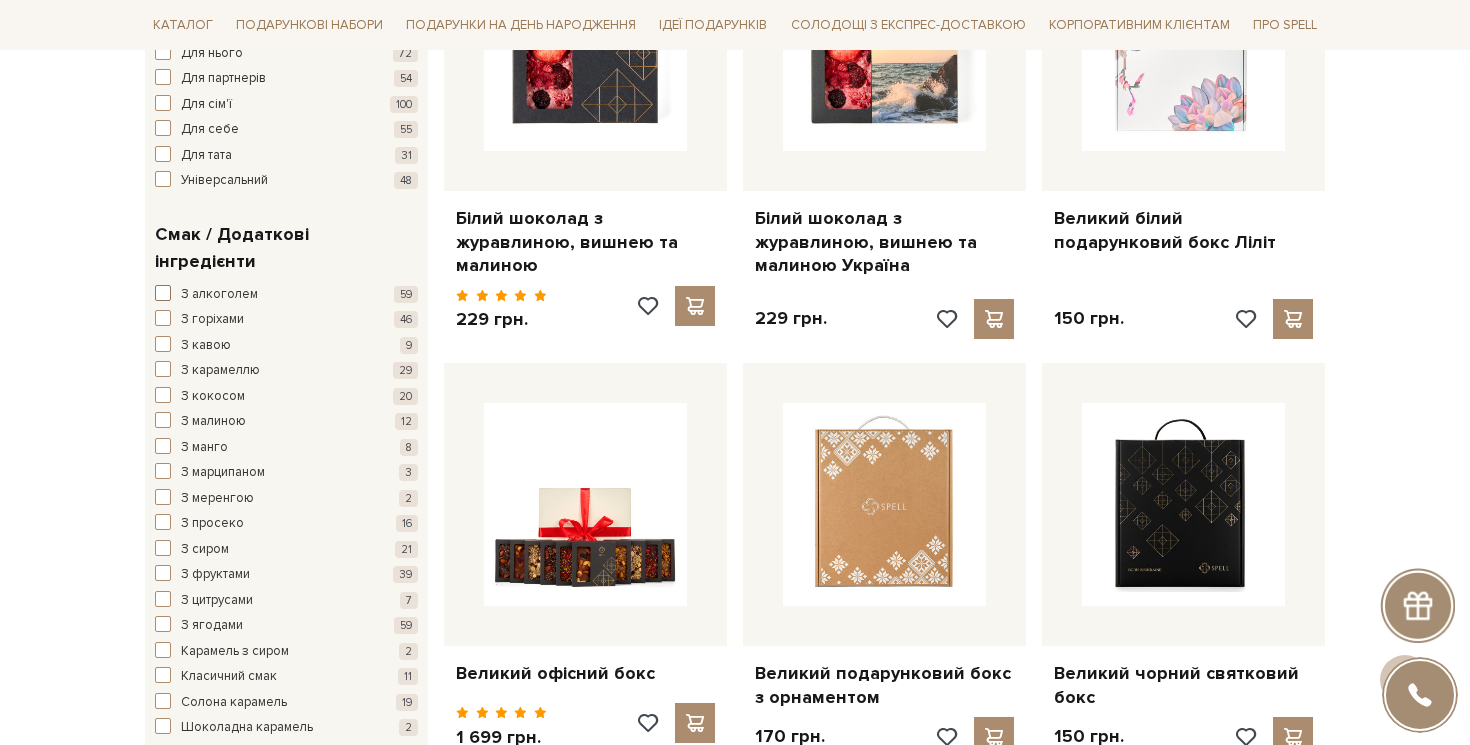 drag, startPoint x: 287, startPoint y: 268, endPoint x: 123, endPoint y: 271, distance: 164.02744 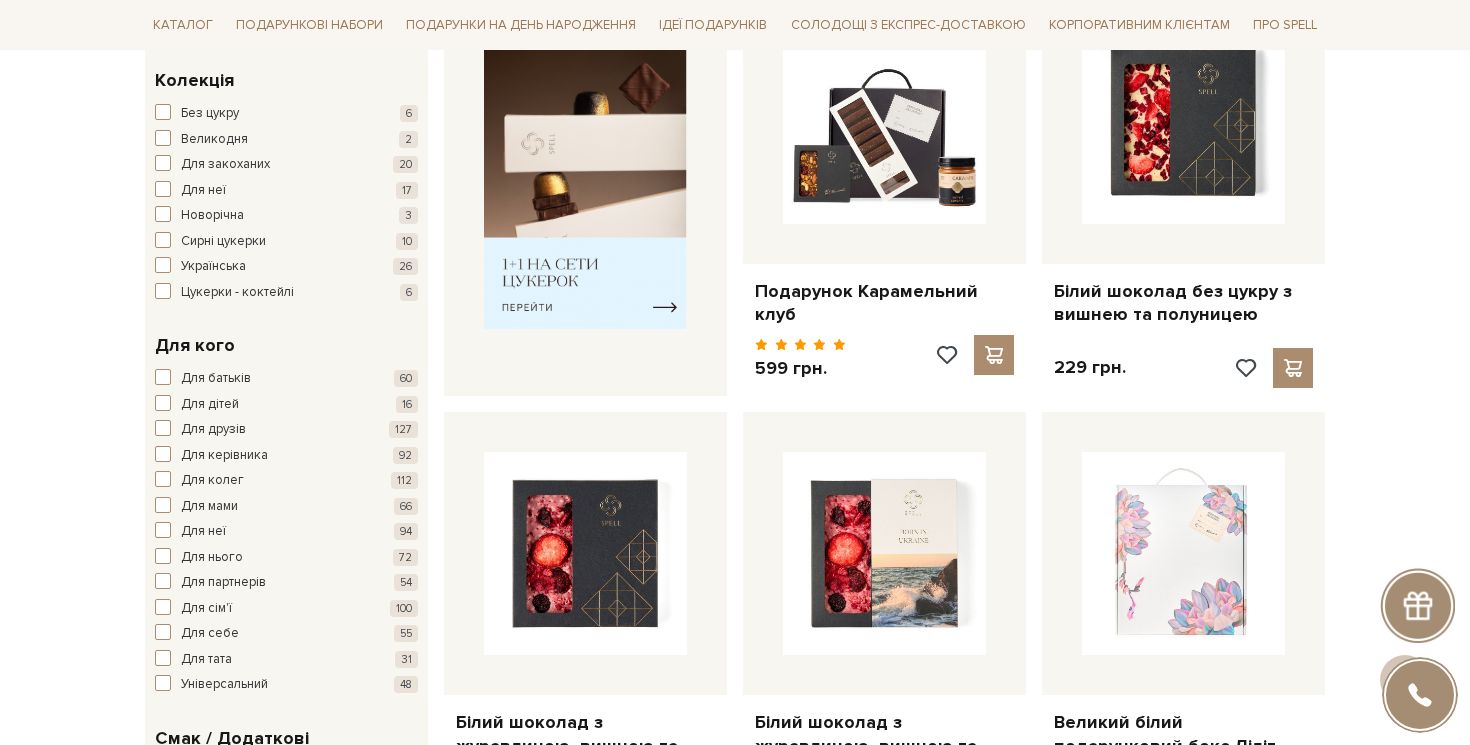 scroll, scrollTop: 0, scrollLeft: 0, axis: both 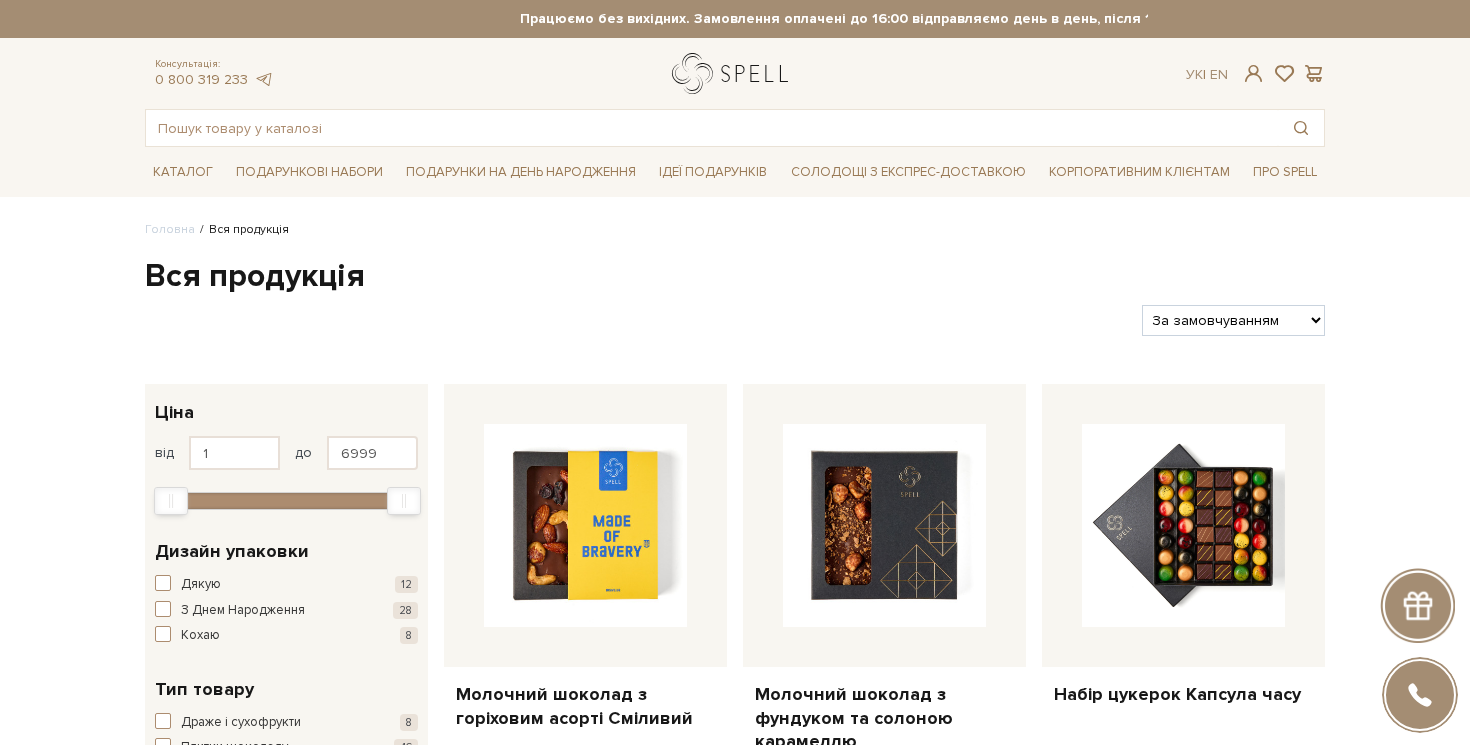 click at bounding box center [734, 73] 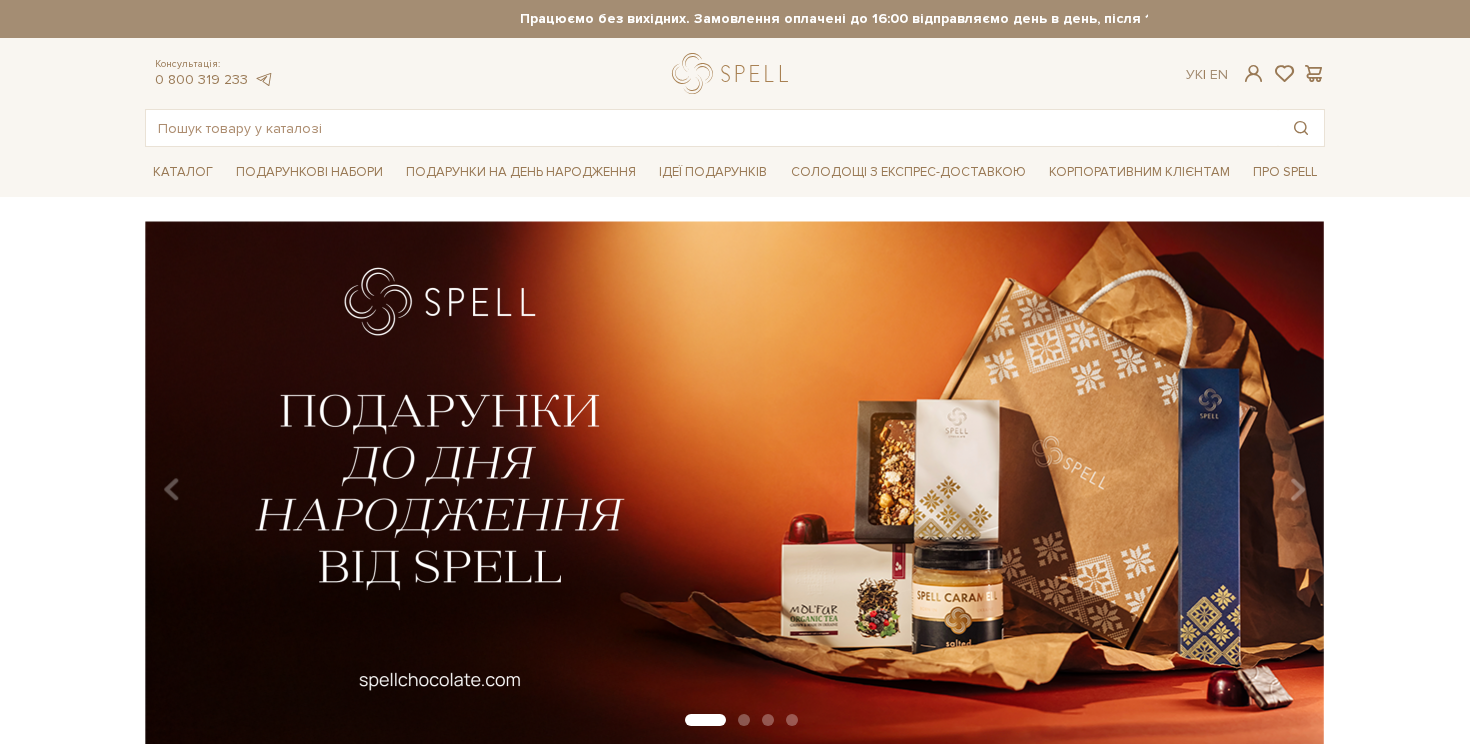 scroll, scrollTop: 0, scrollLeft: 0, axis: both 